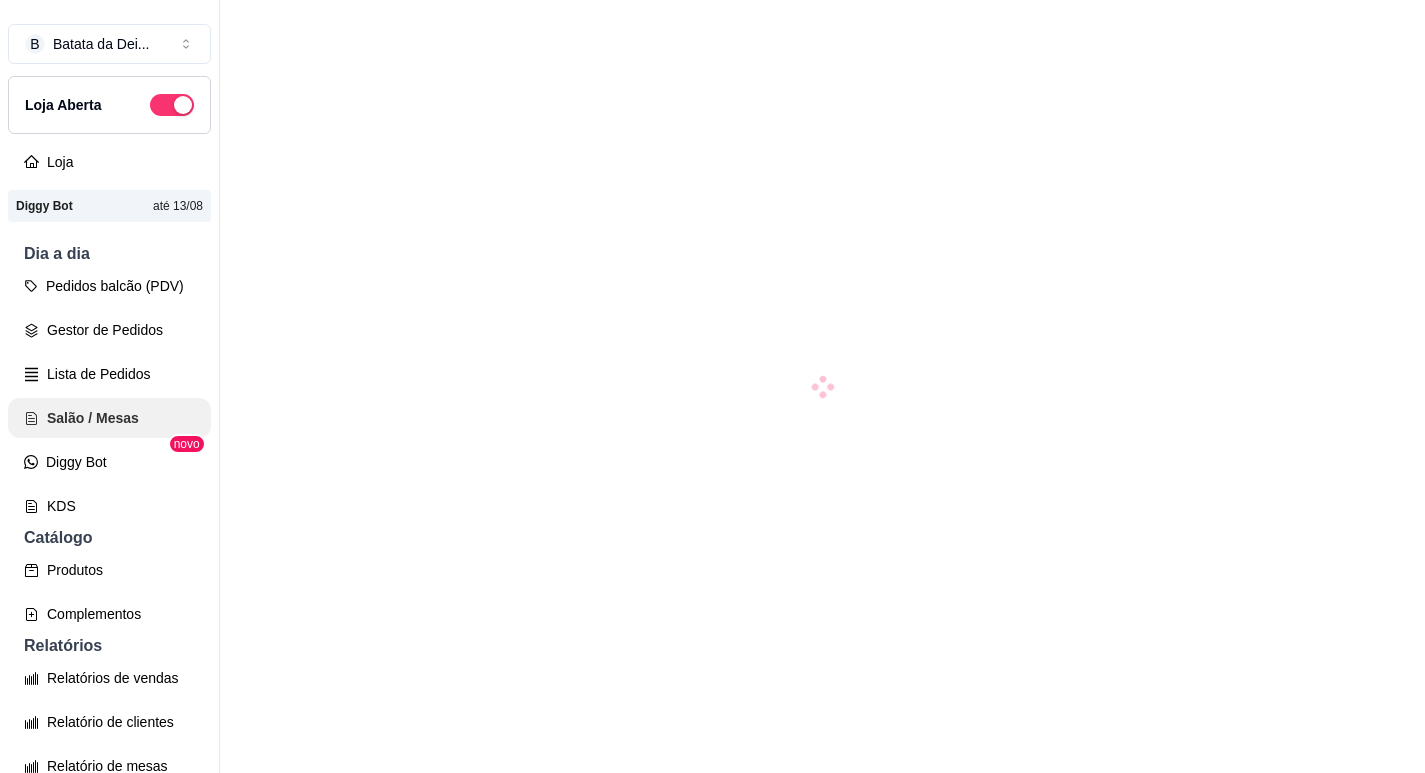 scroll, scrollTop: 0, scrollLeft: 0, axis: both 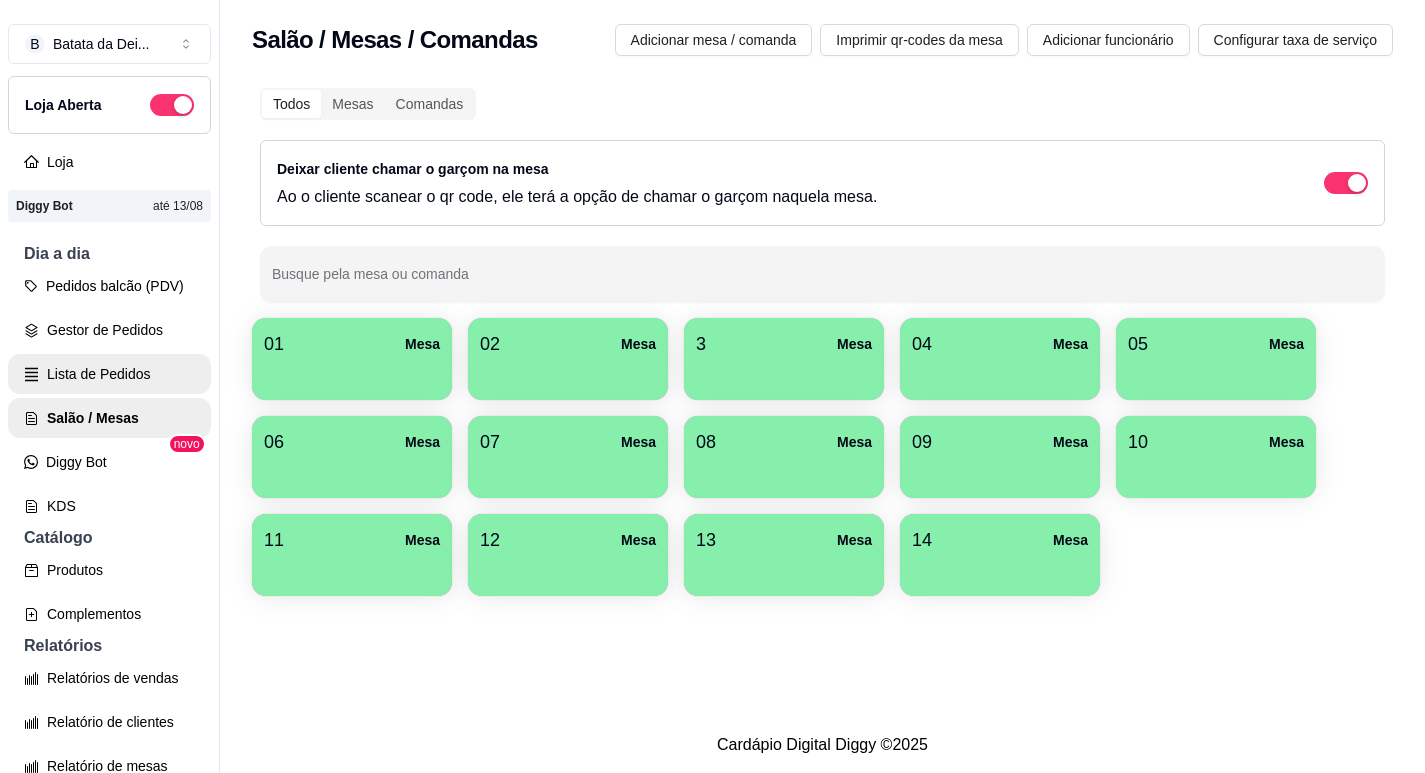 click on "Lista de Pedidos" at bounding box center (109, 374) 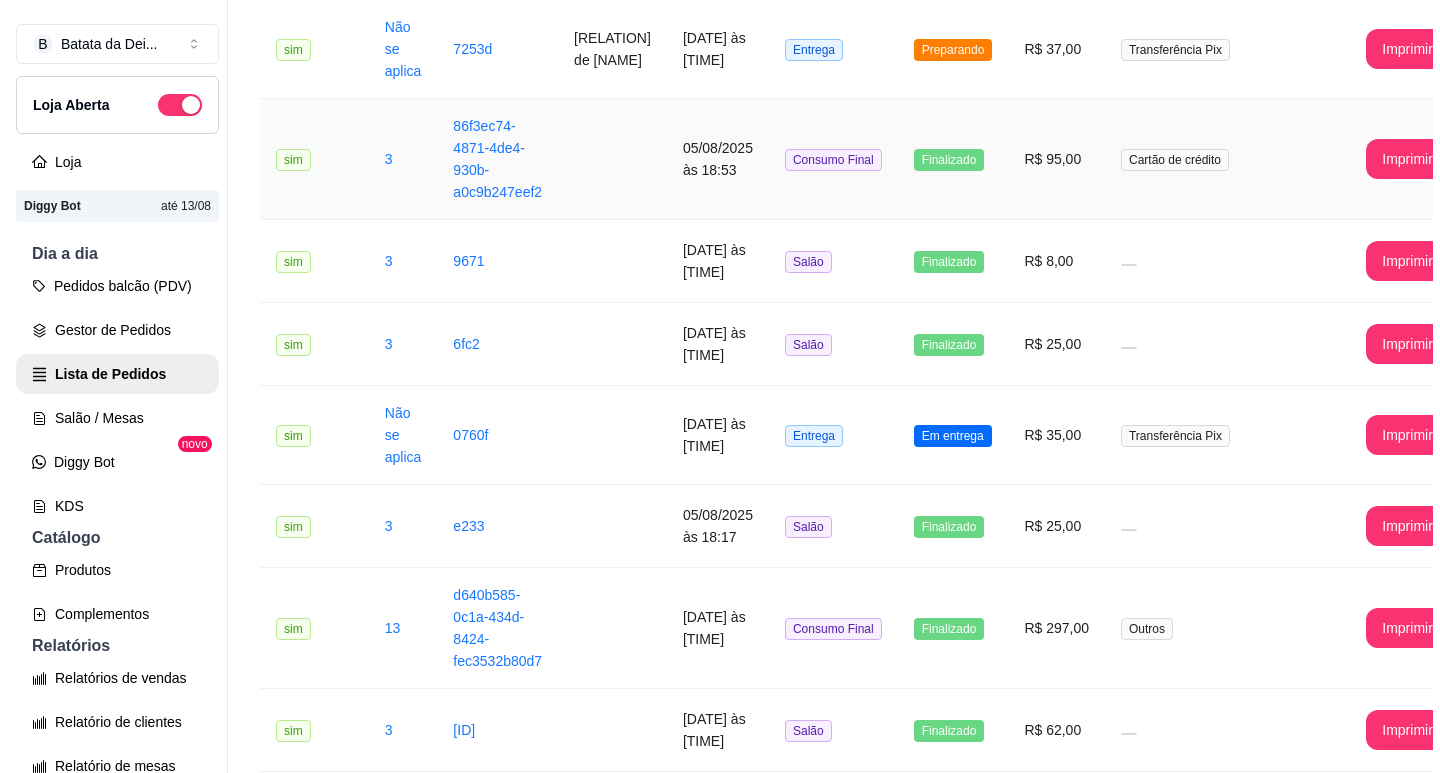 scroll, scrollTop: 300, scrollLeft: 0, axis: vertical 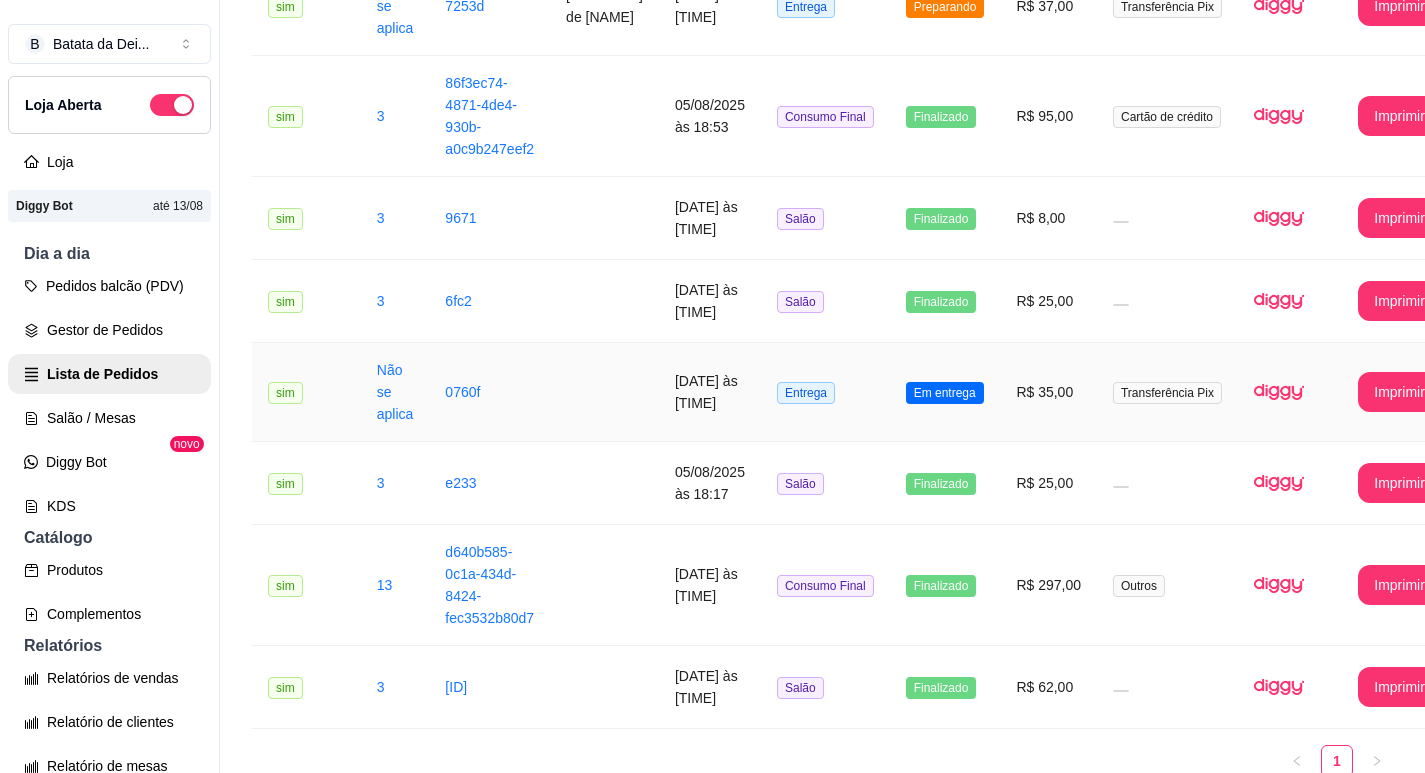 click at bounding box center [604, 392] 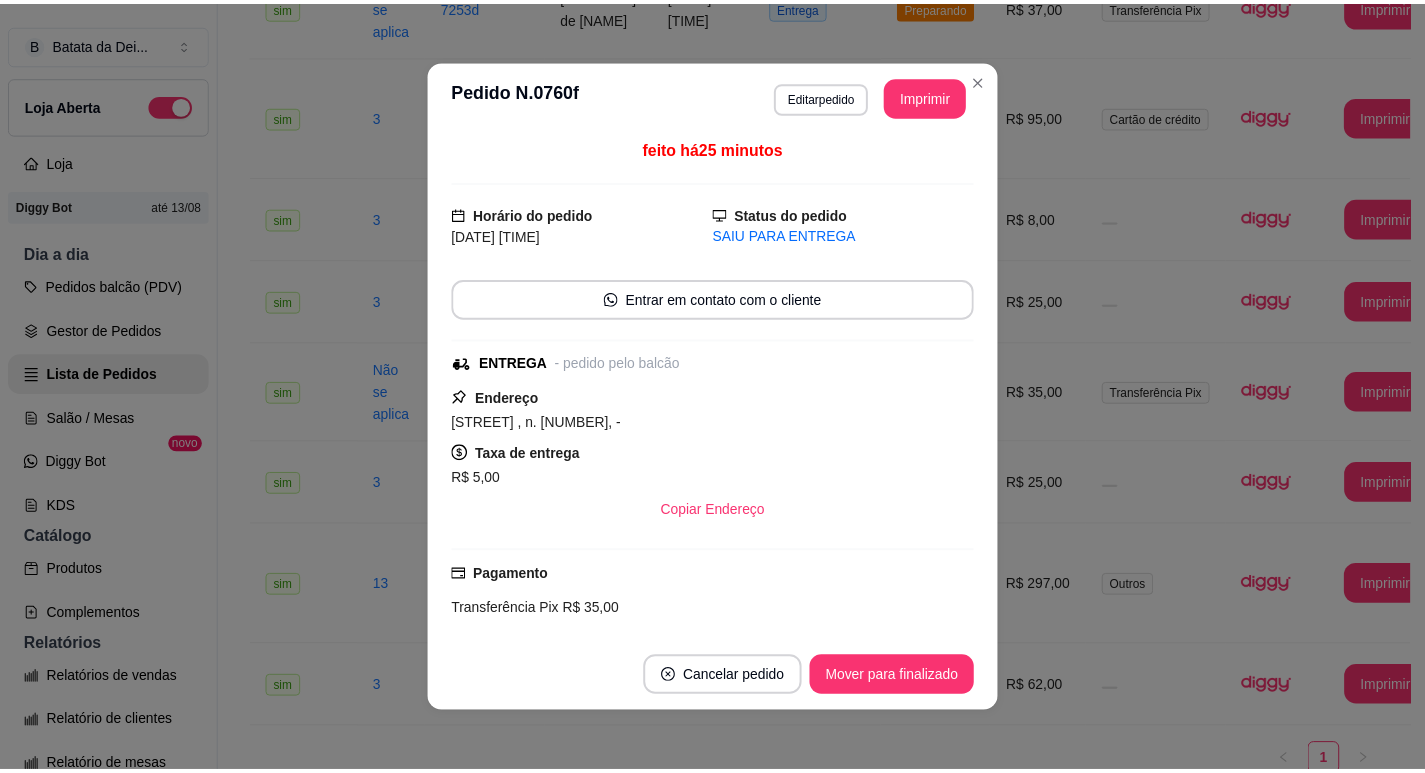 scroll, scrollTop: 0, scrollLeft: 0, axis: both 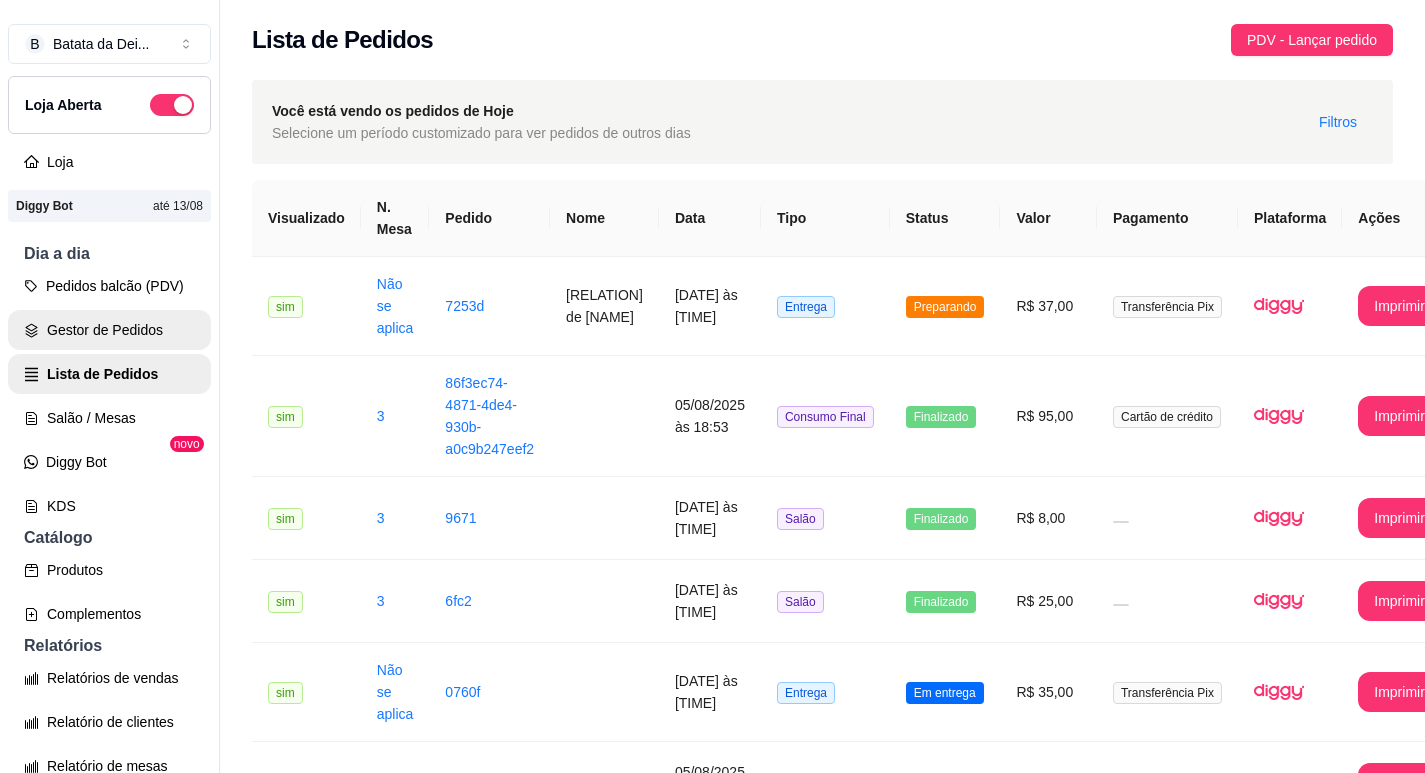 click on "Gestor de Pedidos" at bounding box center (109, 330) 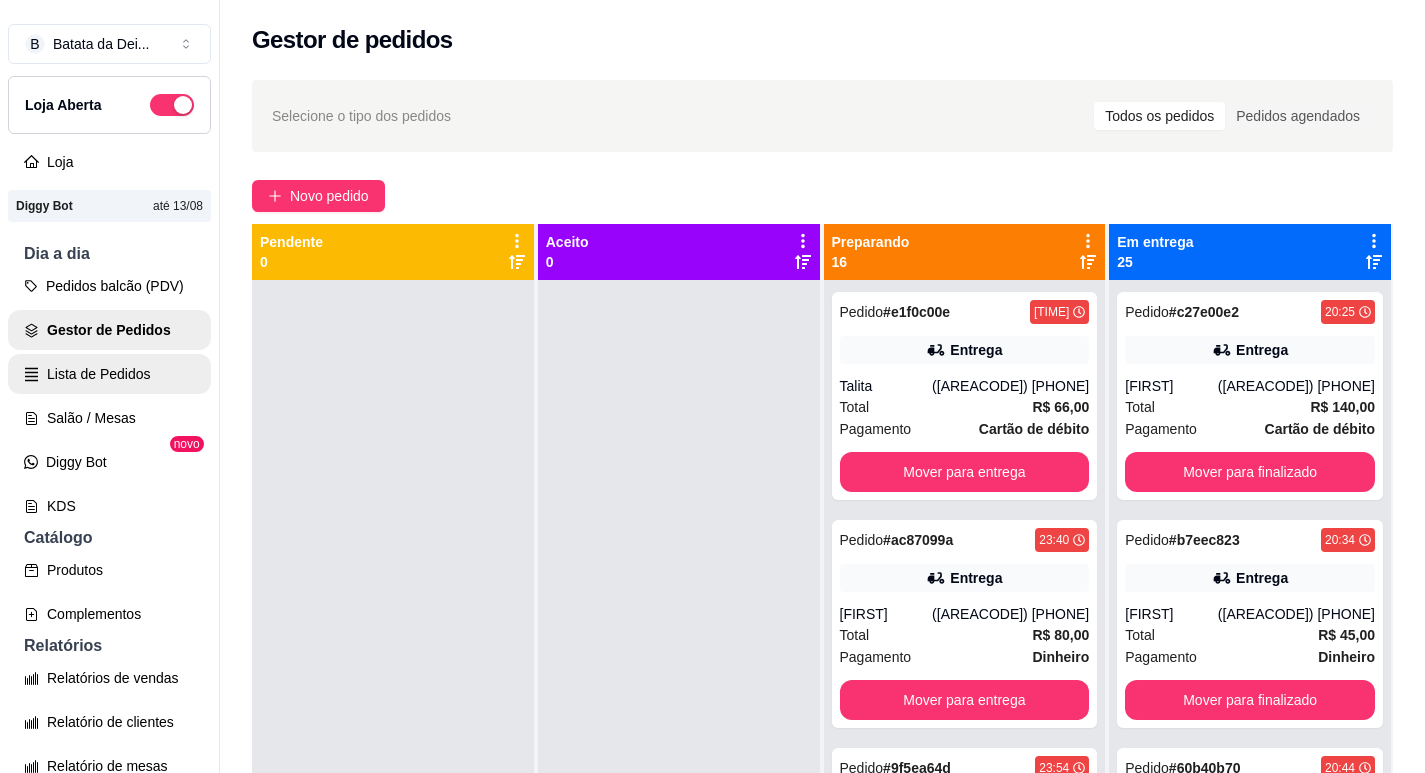 click on "Lista de Pedidos" at bounding box center [109, 374] 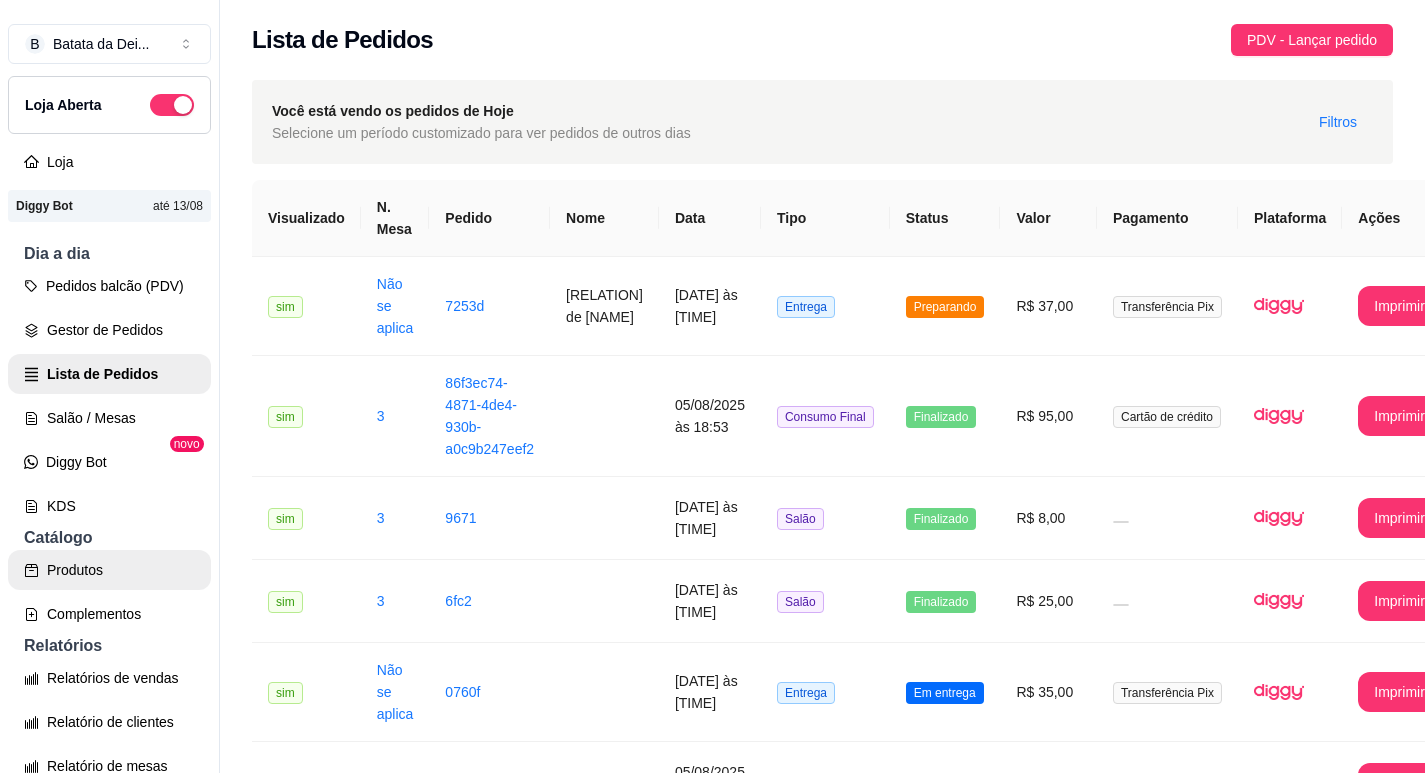 click on "Produtos" at bounding box center (109, 570) 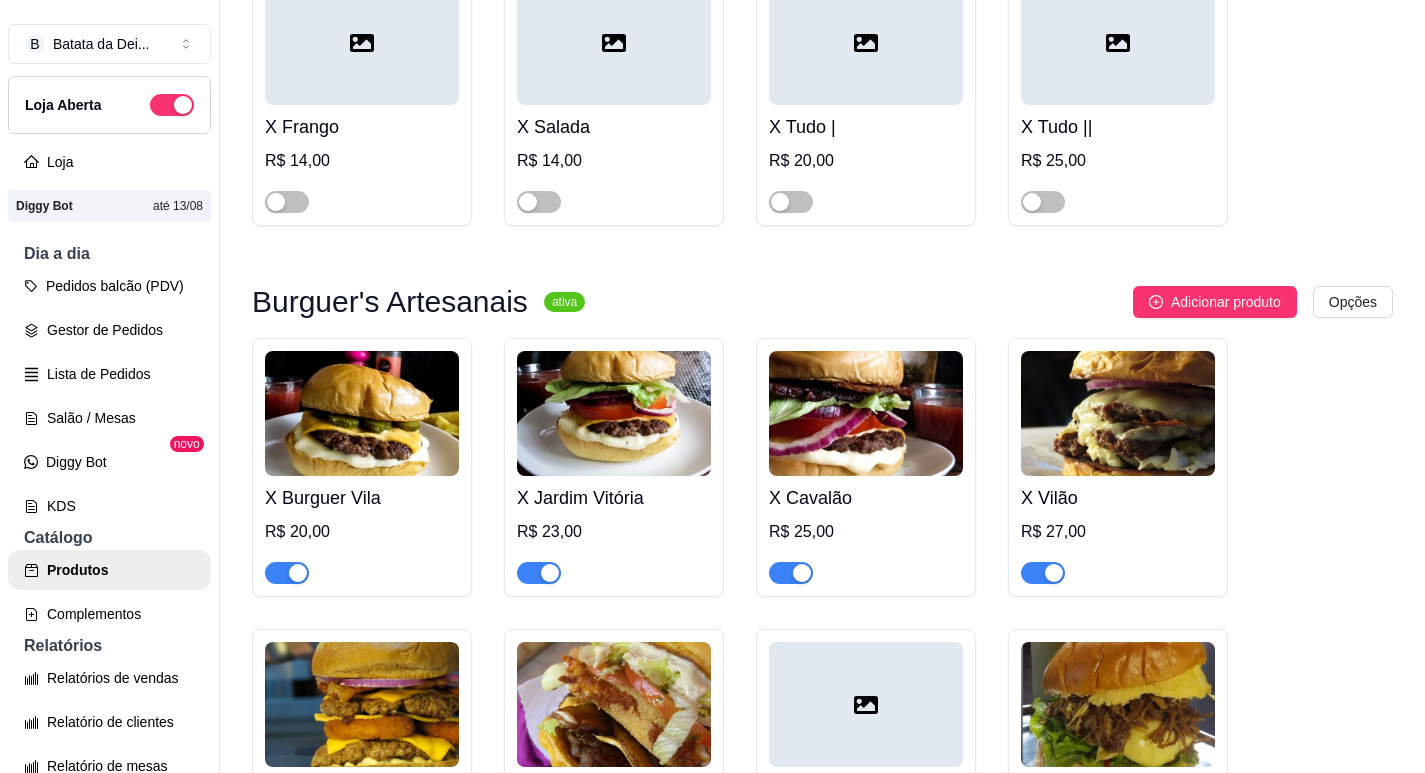 scroll, scrollTop: 900, scrollLeft: 0, axis: vertical 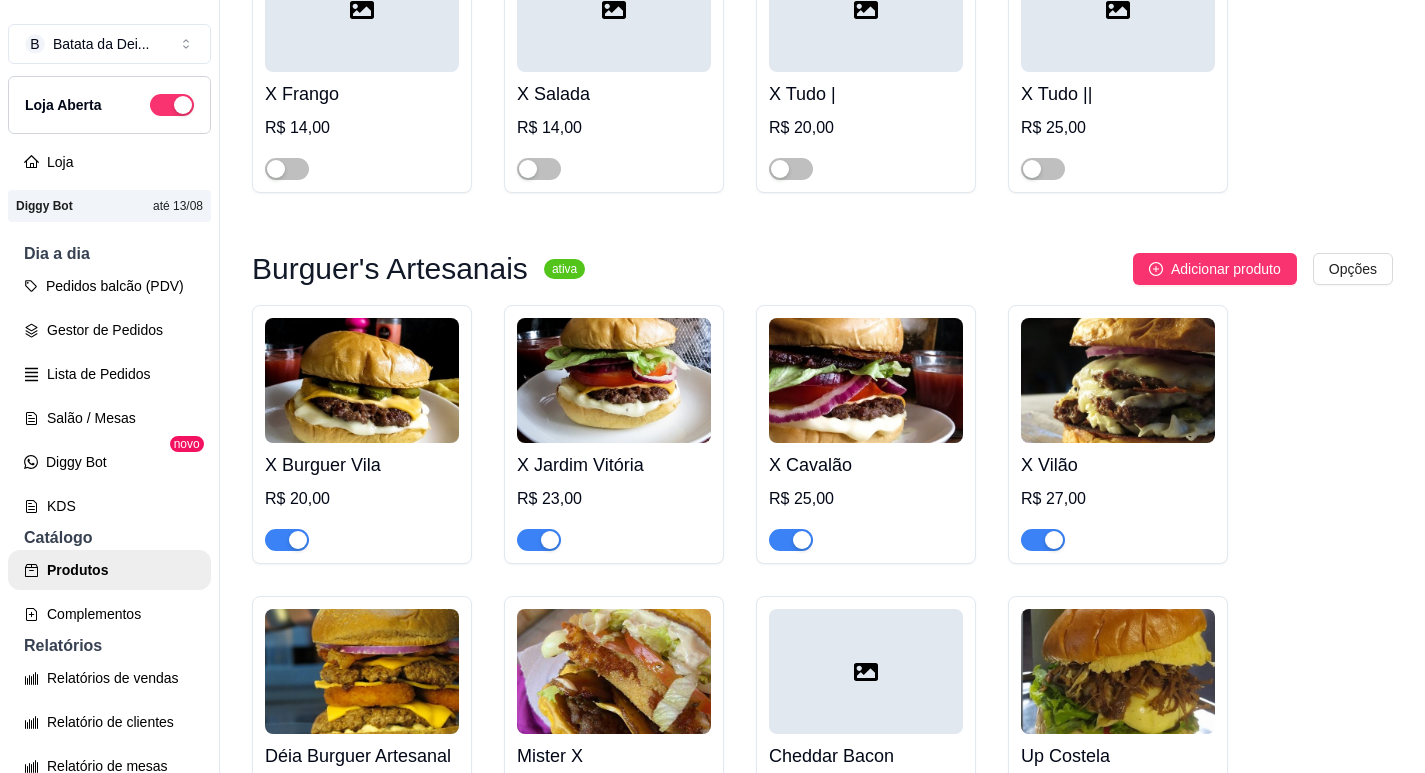 click at bounding box center (1118, 380) 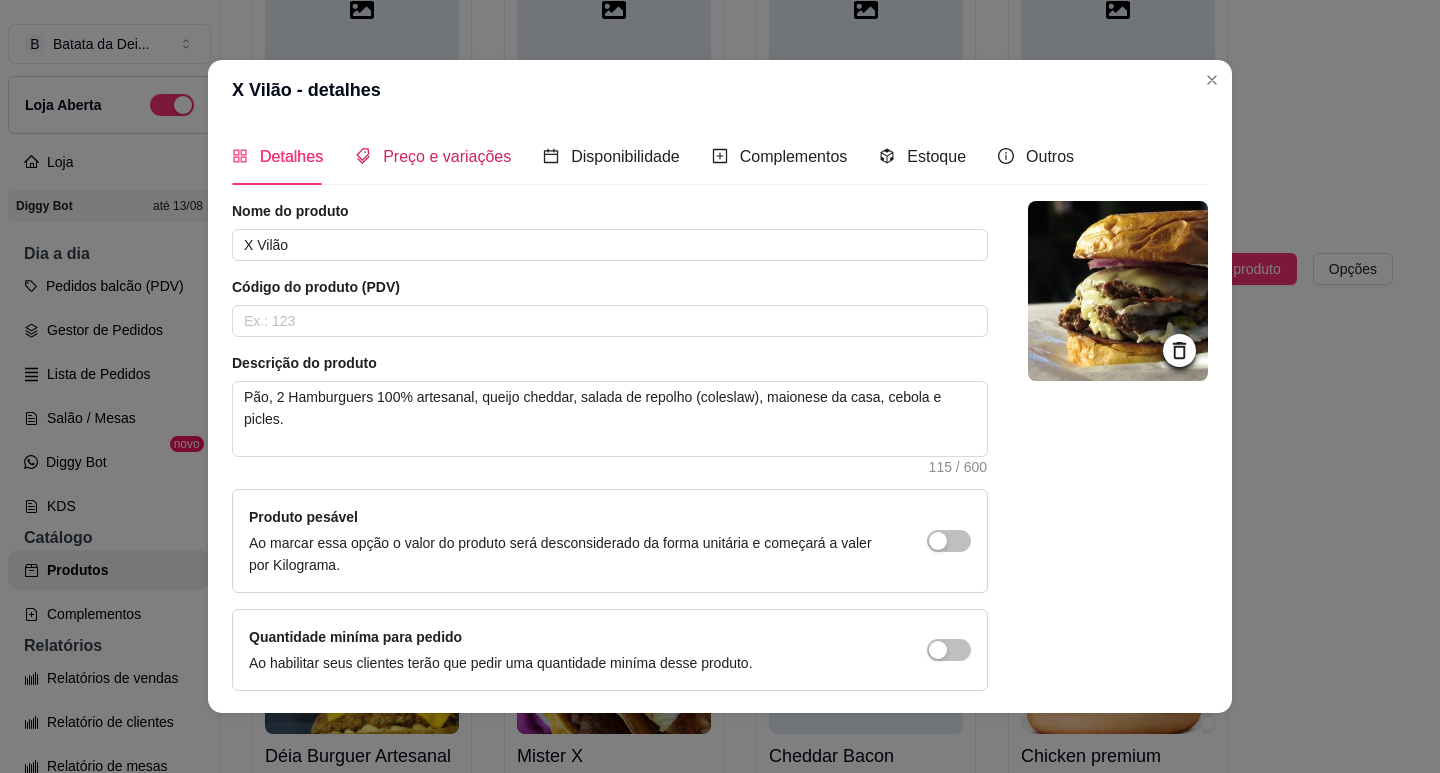 click on "Preço e variações" at bounding box center (447, 156) 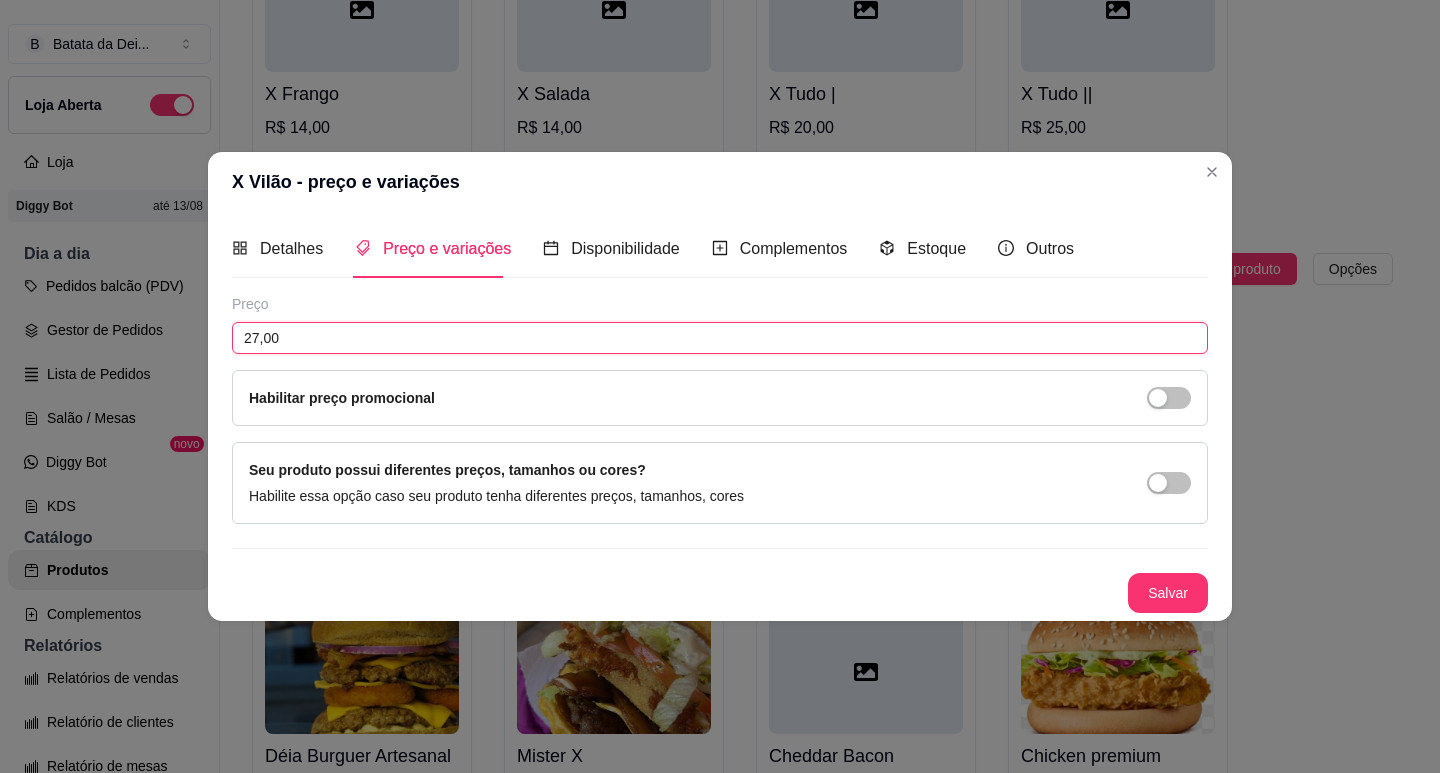 click on "27,00" at bounding box center [720, 338] 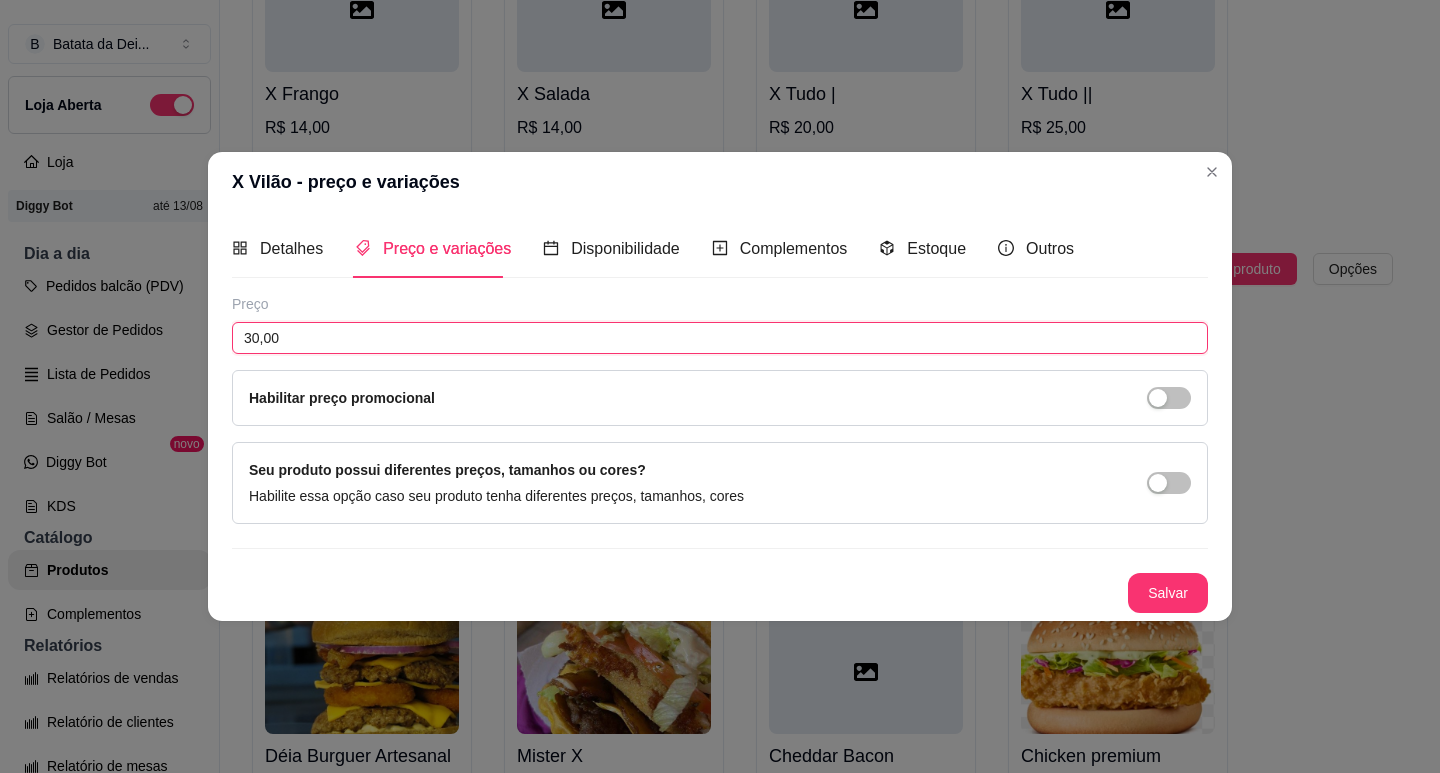 type on "30,00" 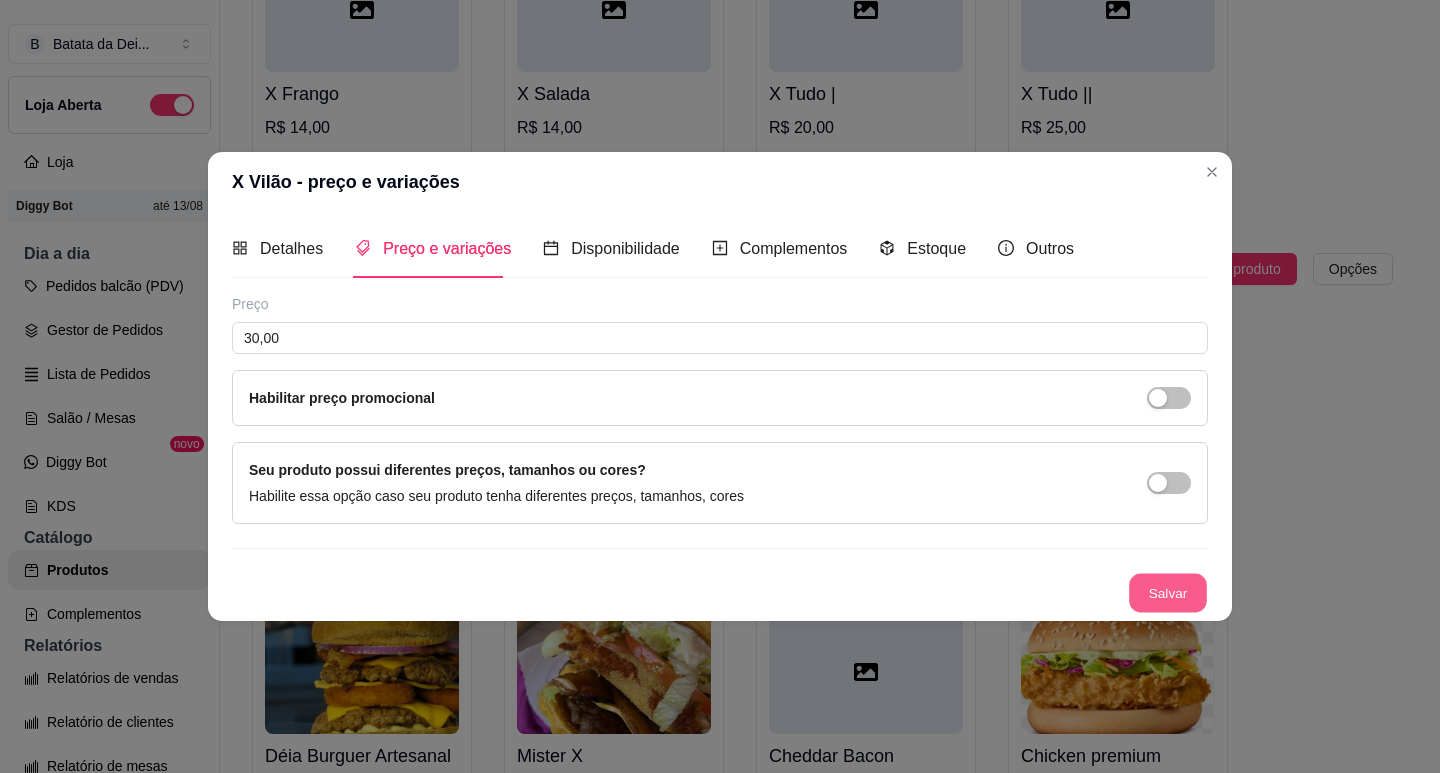 click on "Salvar" at bounding box center [1168, 592] 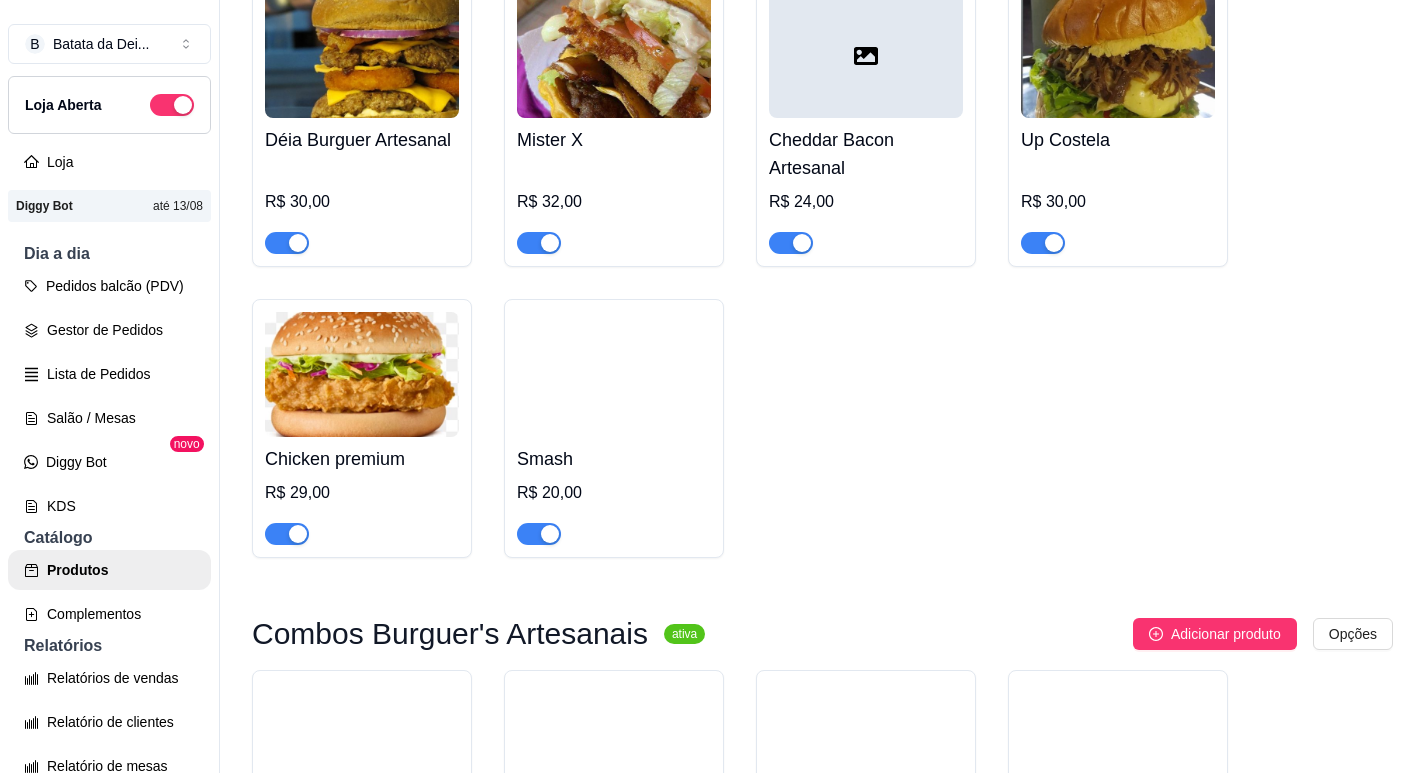 scroll, scrollTop: 1500, scrollLeft: 0, axis: vertical 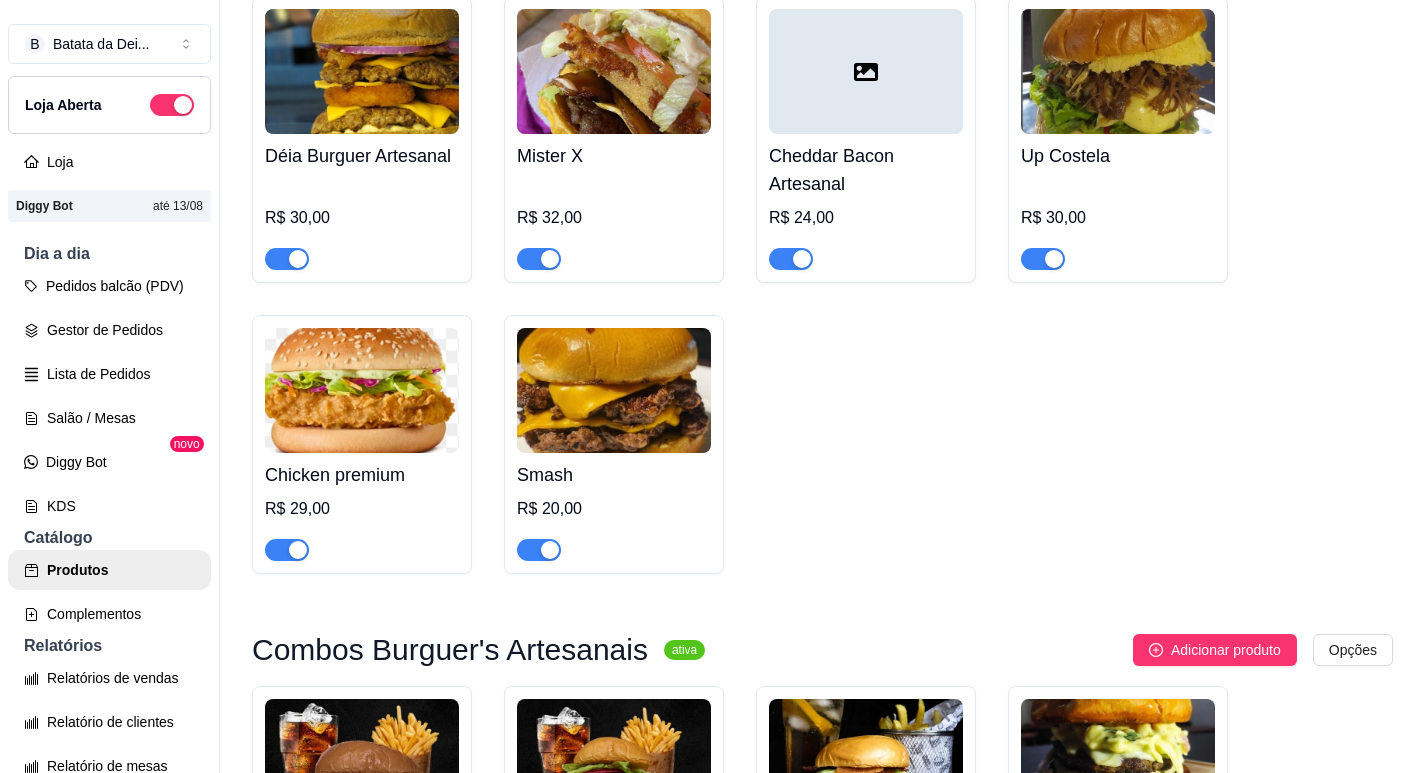 click at bounding box center [614, 390] 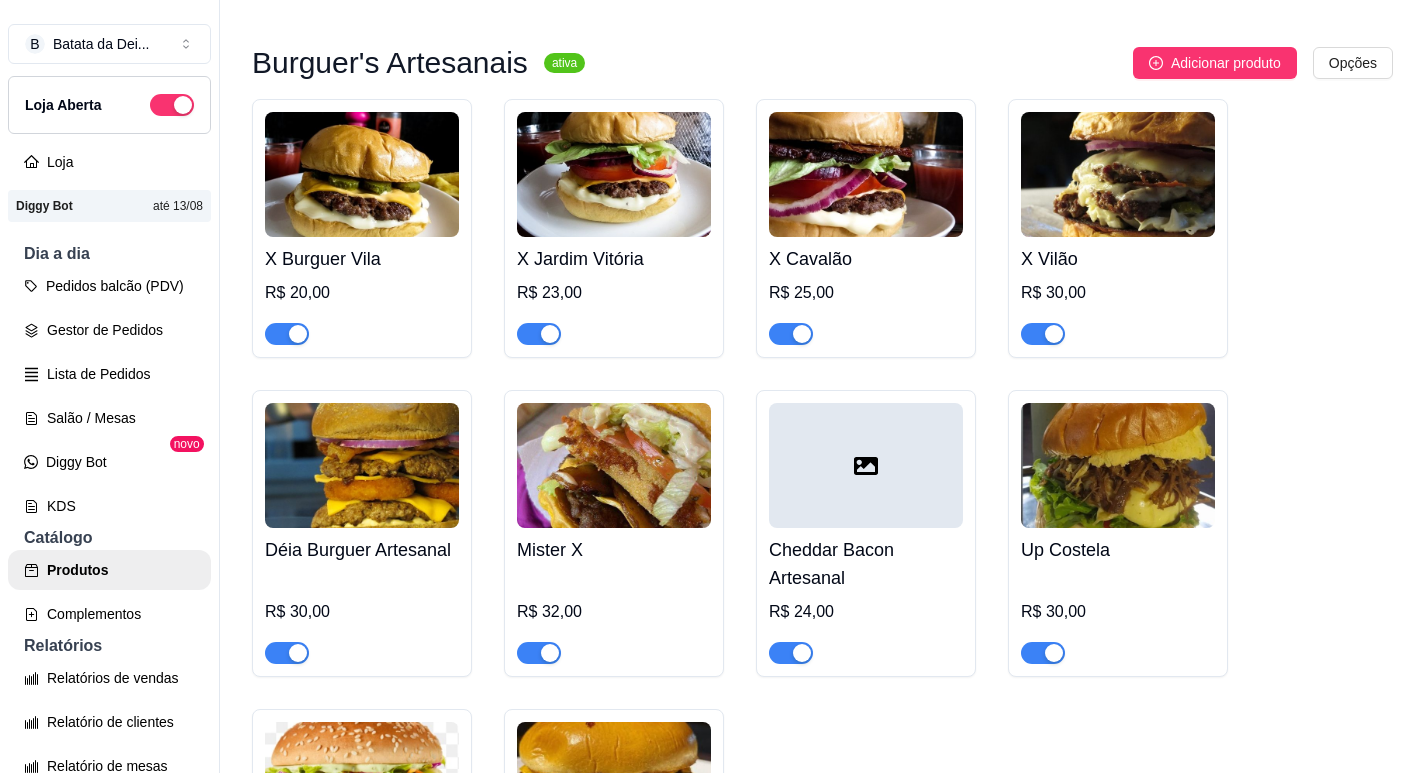 scroll, scrollTop: 1100, scrollLeft: 0, axis: vertical 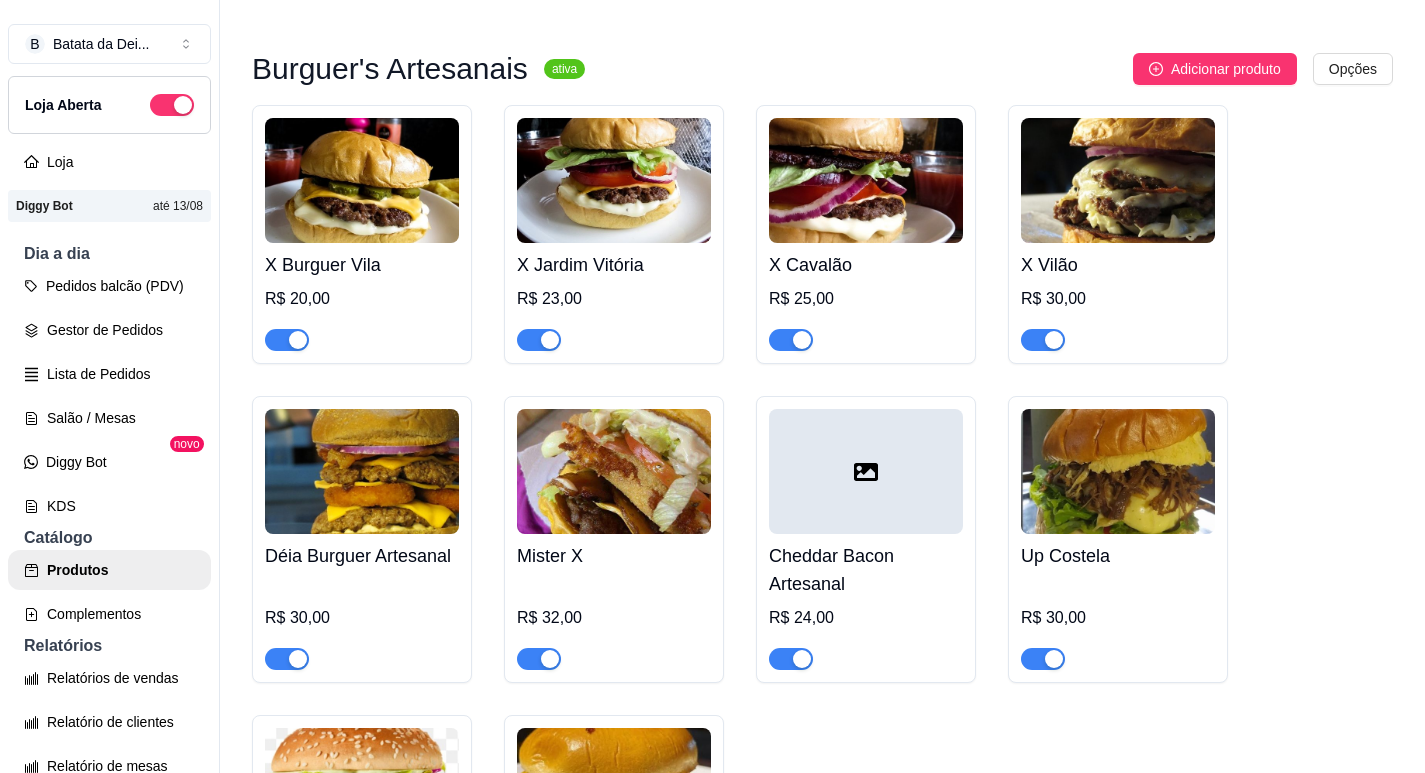 click on "Déia Burguer Artesanal    R$ 30,00" at bounding box center [362, 602] 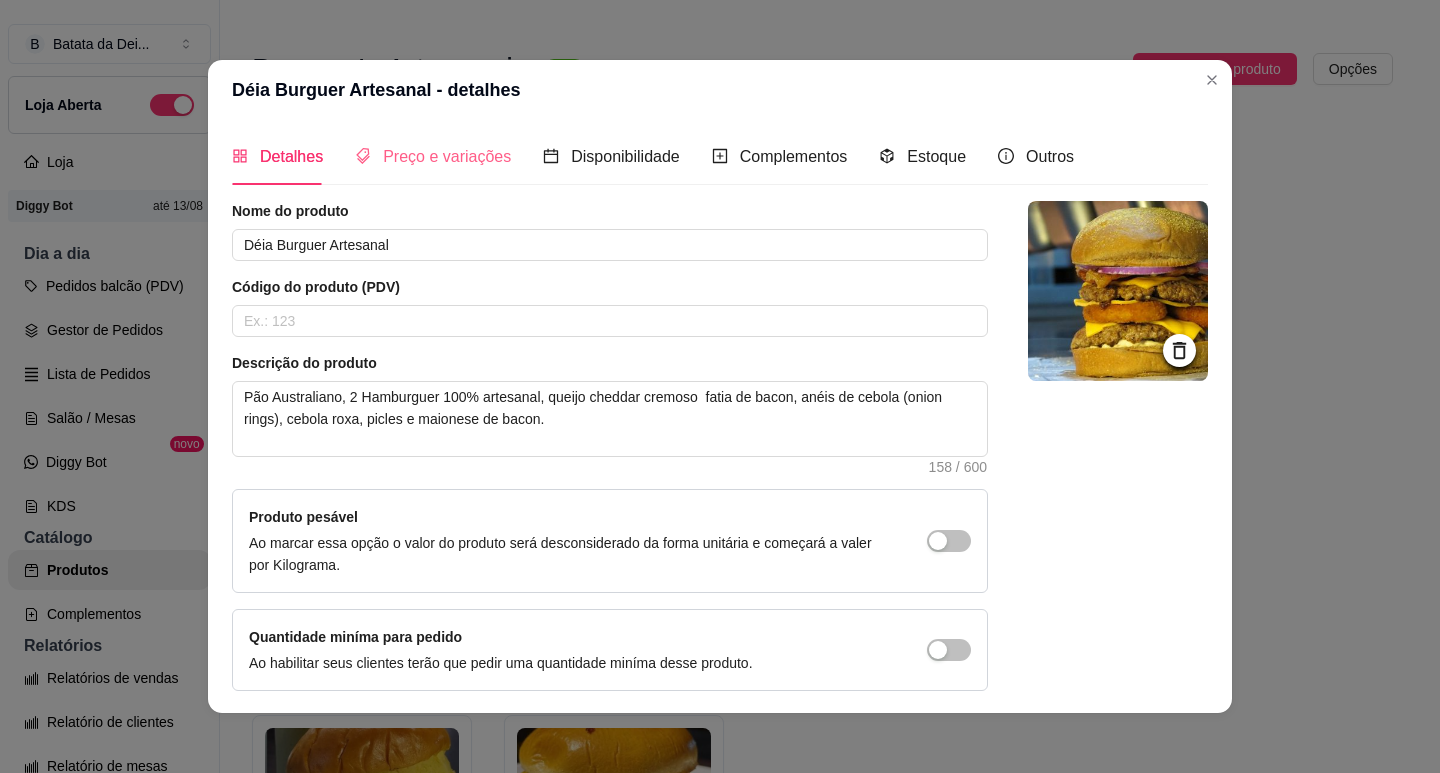 click on "Preço e variações" at bounding box center [433, 156] 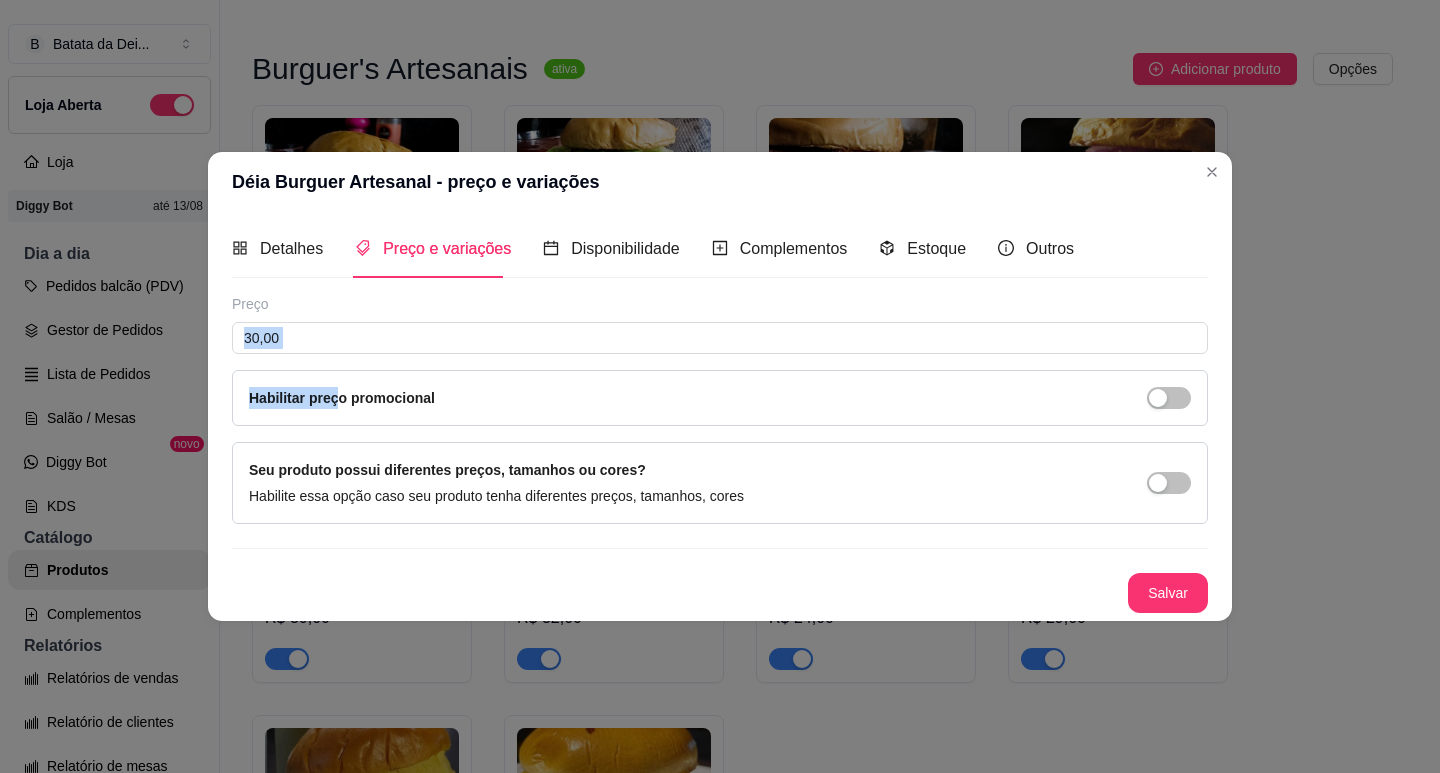 drag, startPoint x: 319, startPoint y: 358, endPoint x: 293, endPoint y: 317, distance: 48.548943 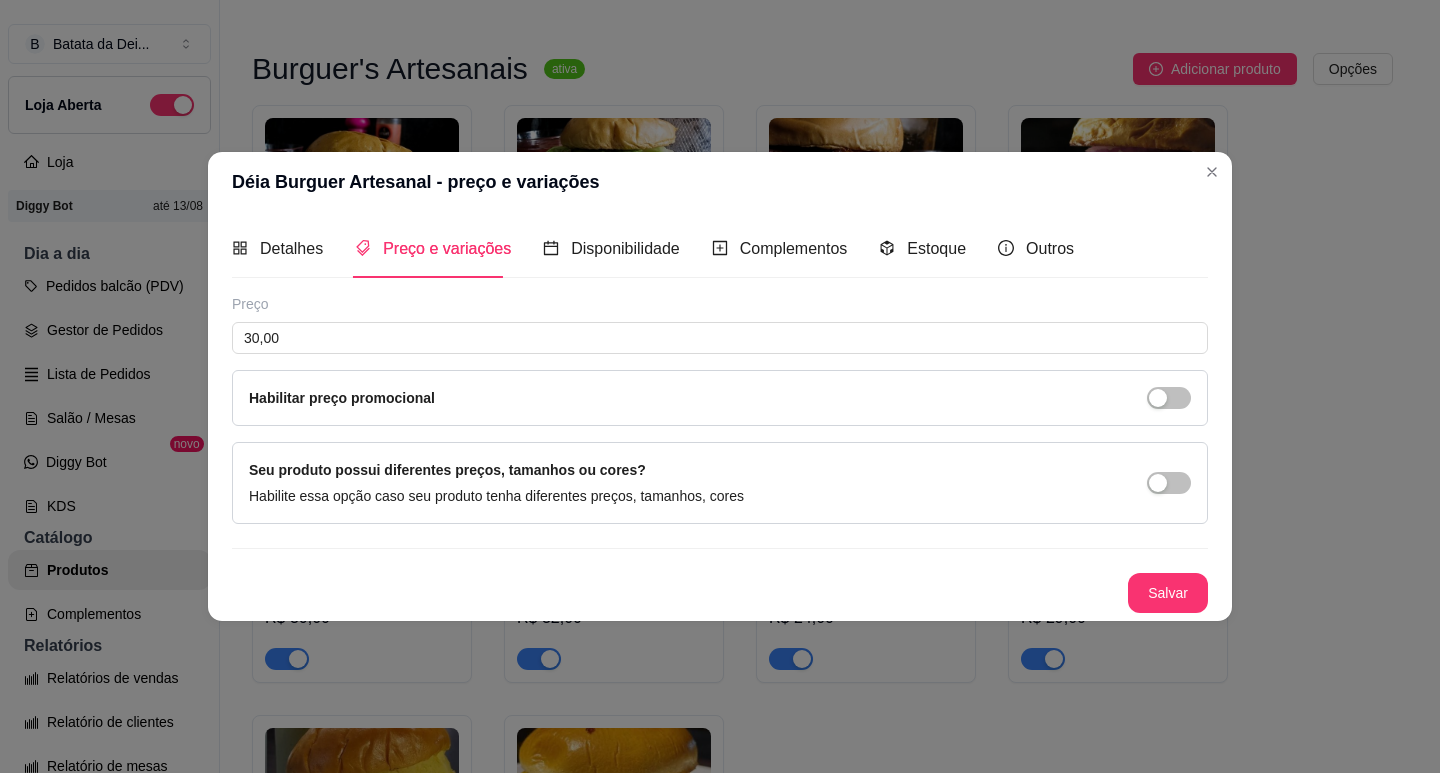 click on "Preço  30,00 Habilitar preço promocional" at bounding box center [720, 360] 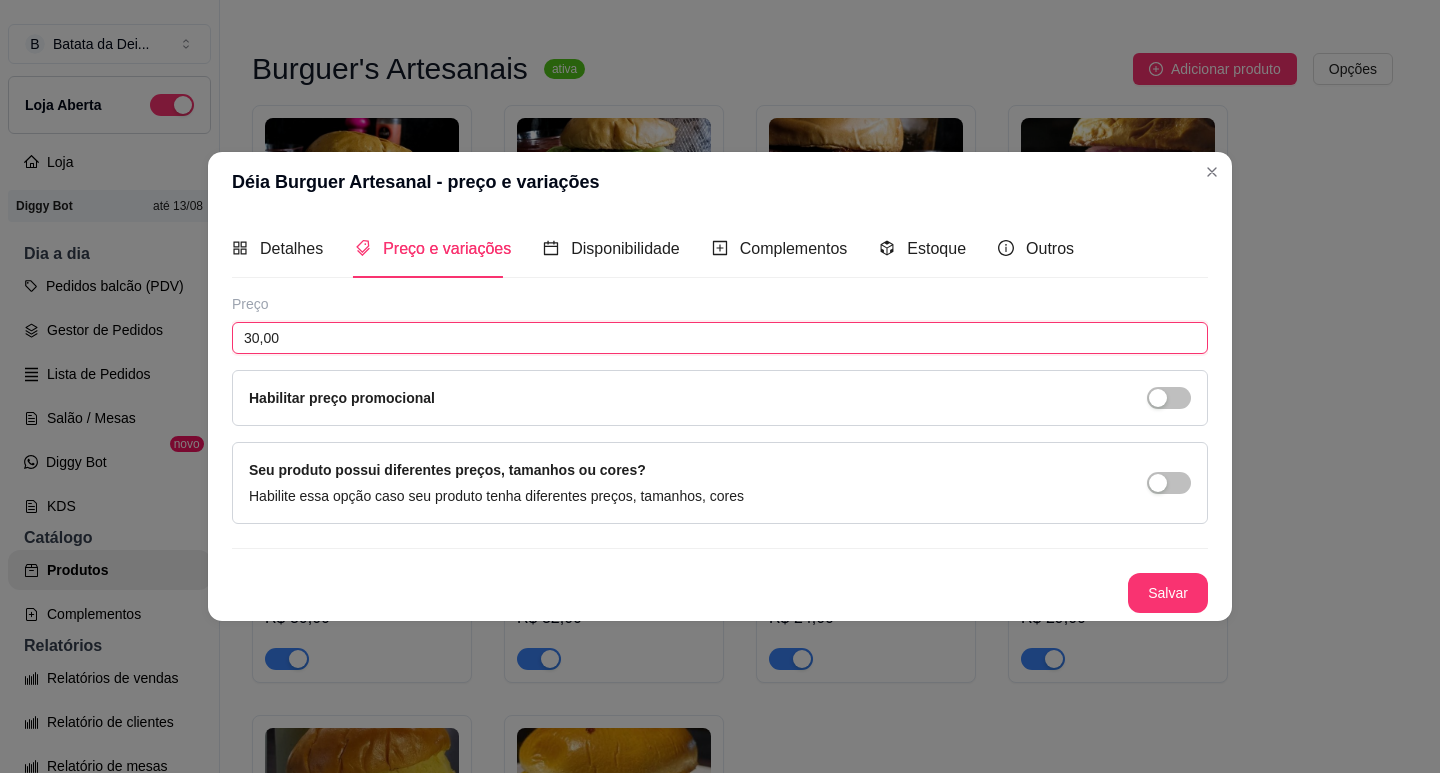 drag, startPoint x: 291, startPoint y: 348, endPoint x: 226, endPoint y: 351, distance: 65.06919 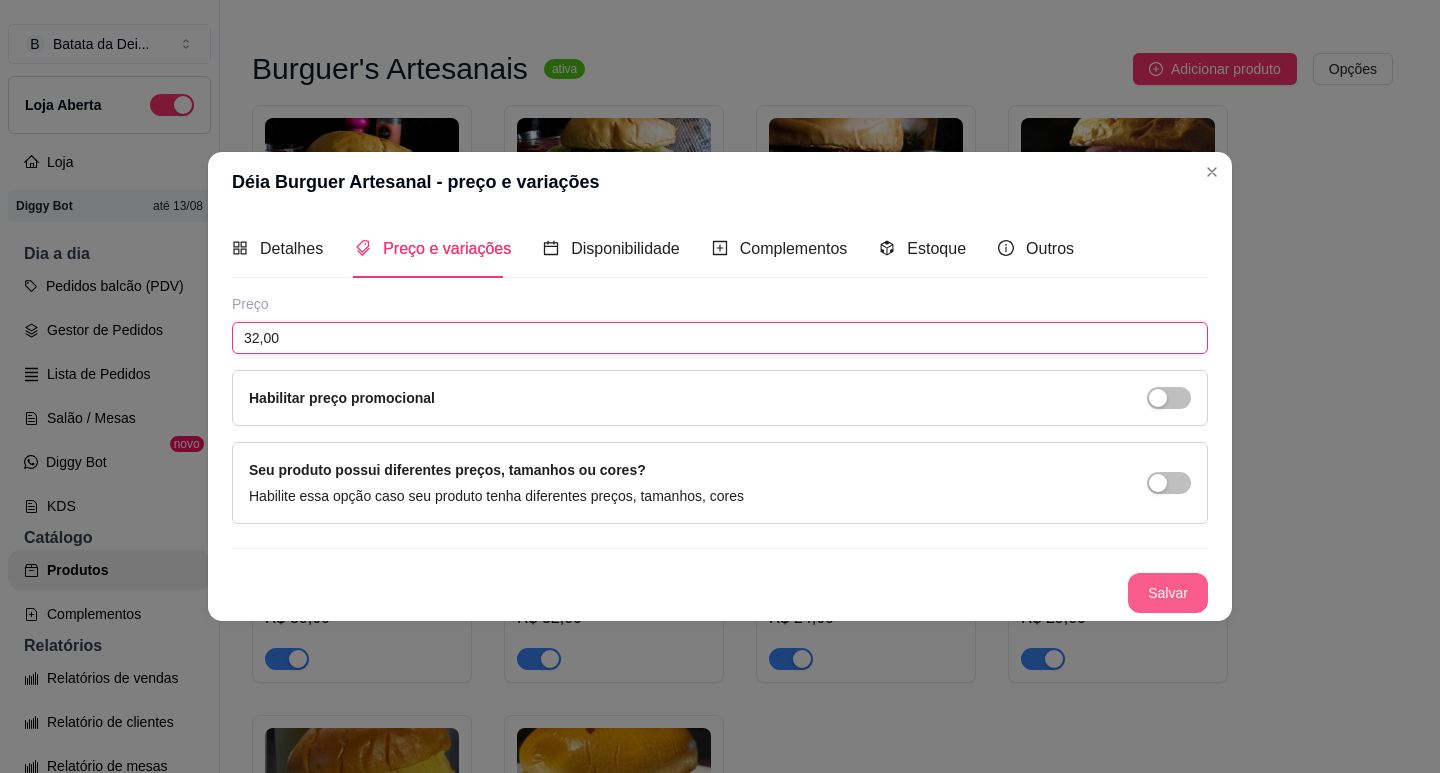 type on "32,00" 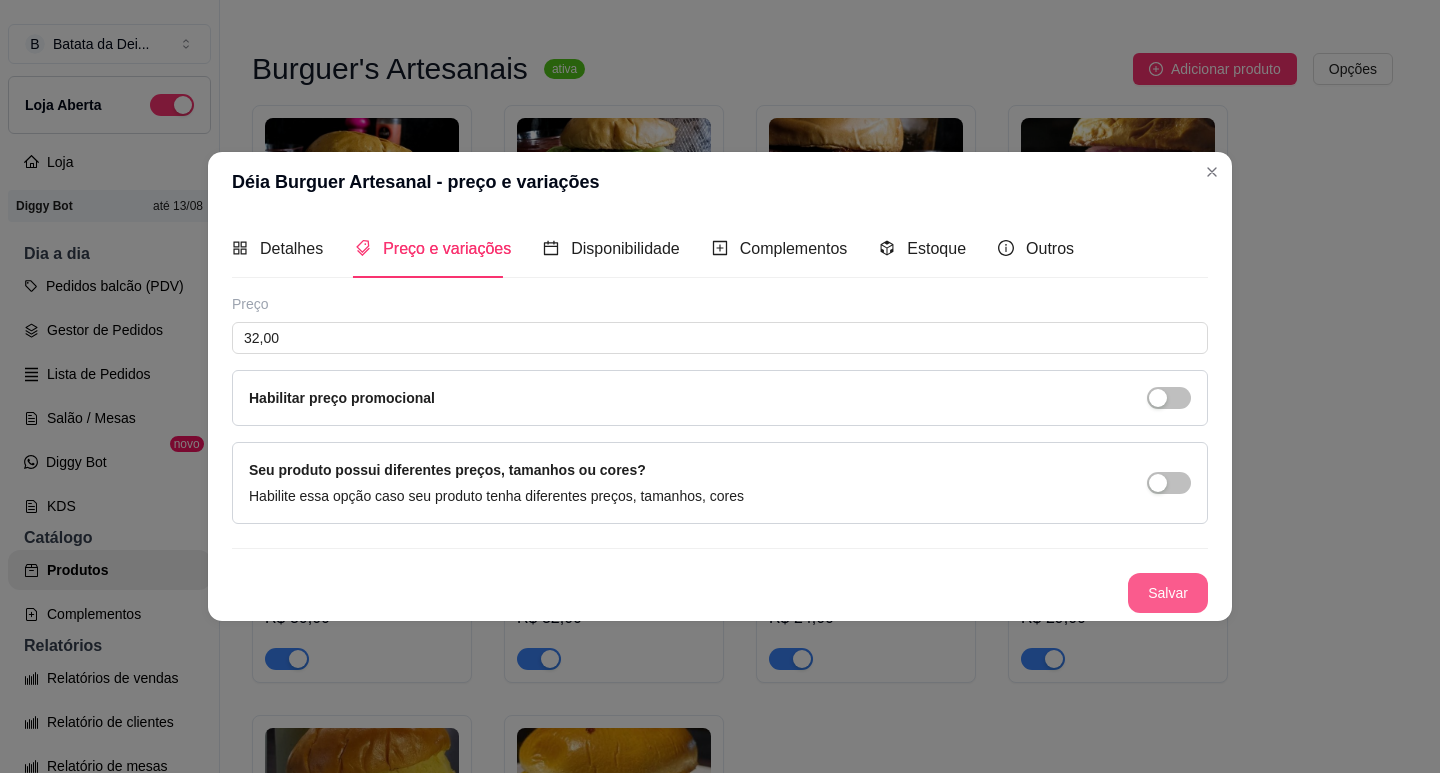click on "Salvar" at bounding box center (1168, 593) 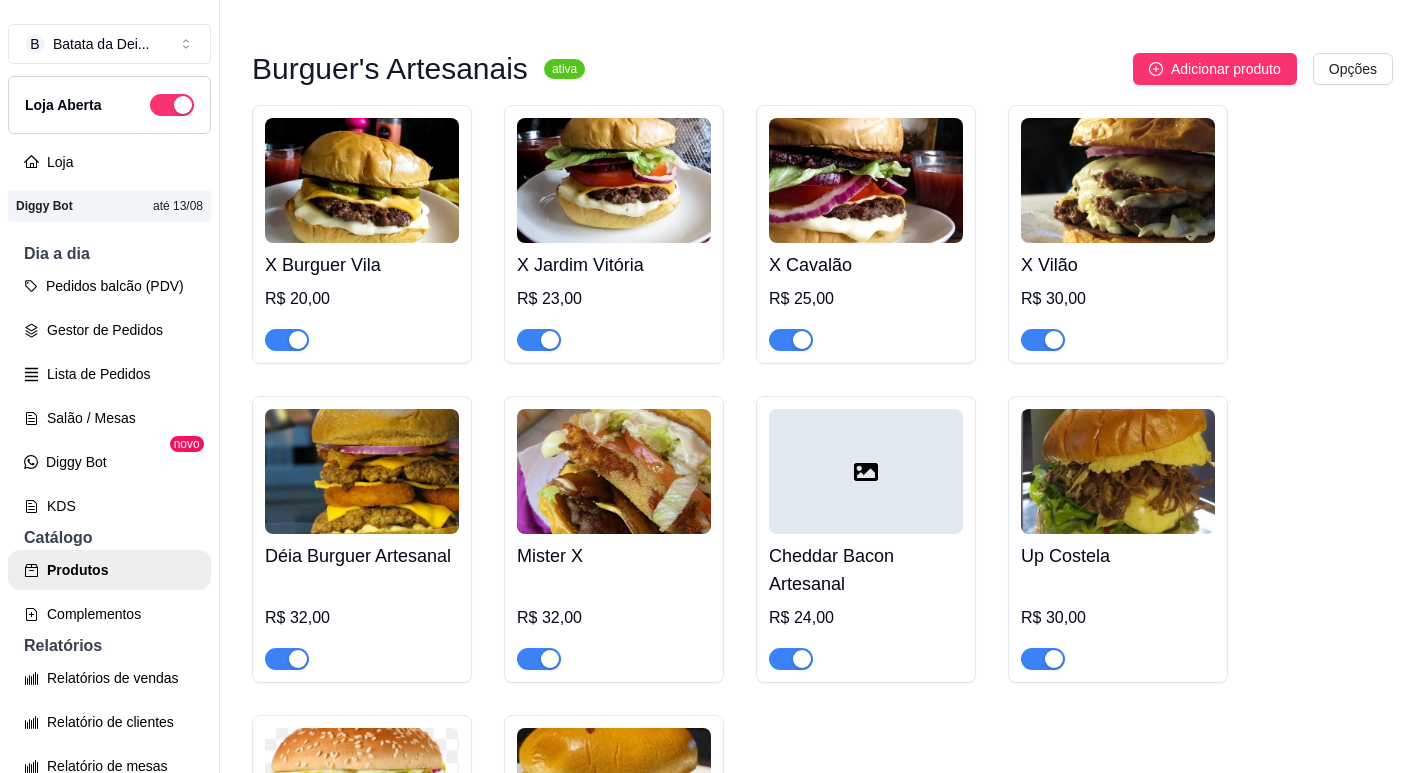 click at bounding box center [1118, 471] 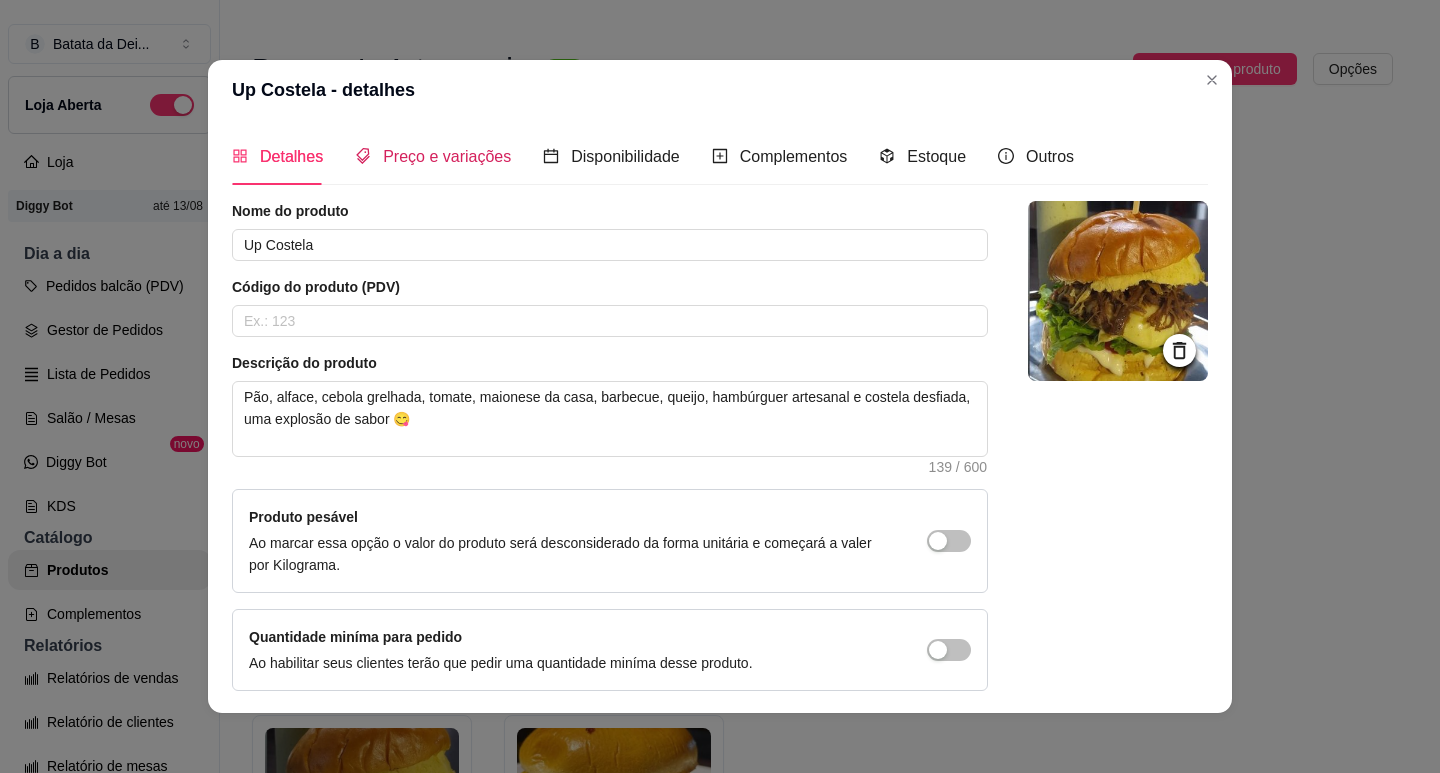 click on "Preço e variações" at bounding box center [447, 156] 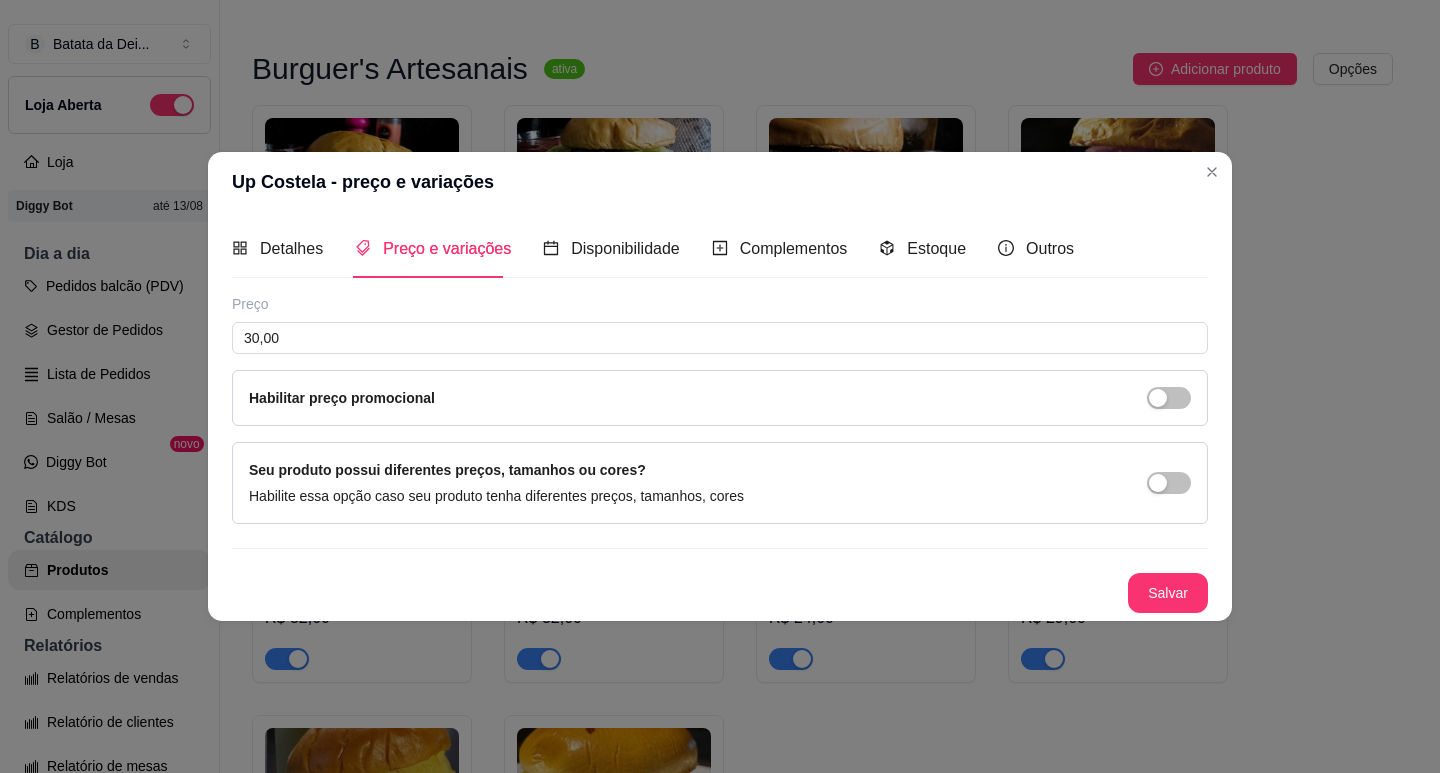 type 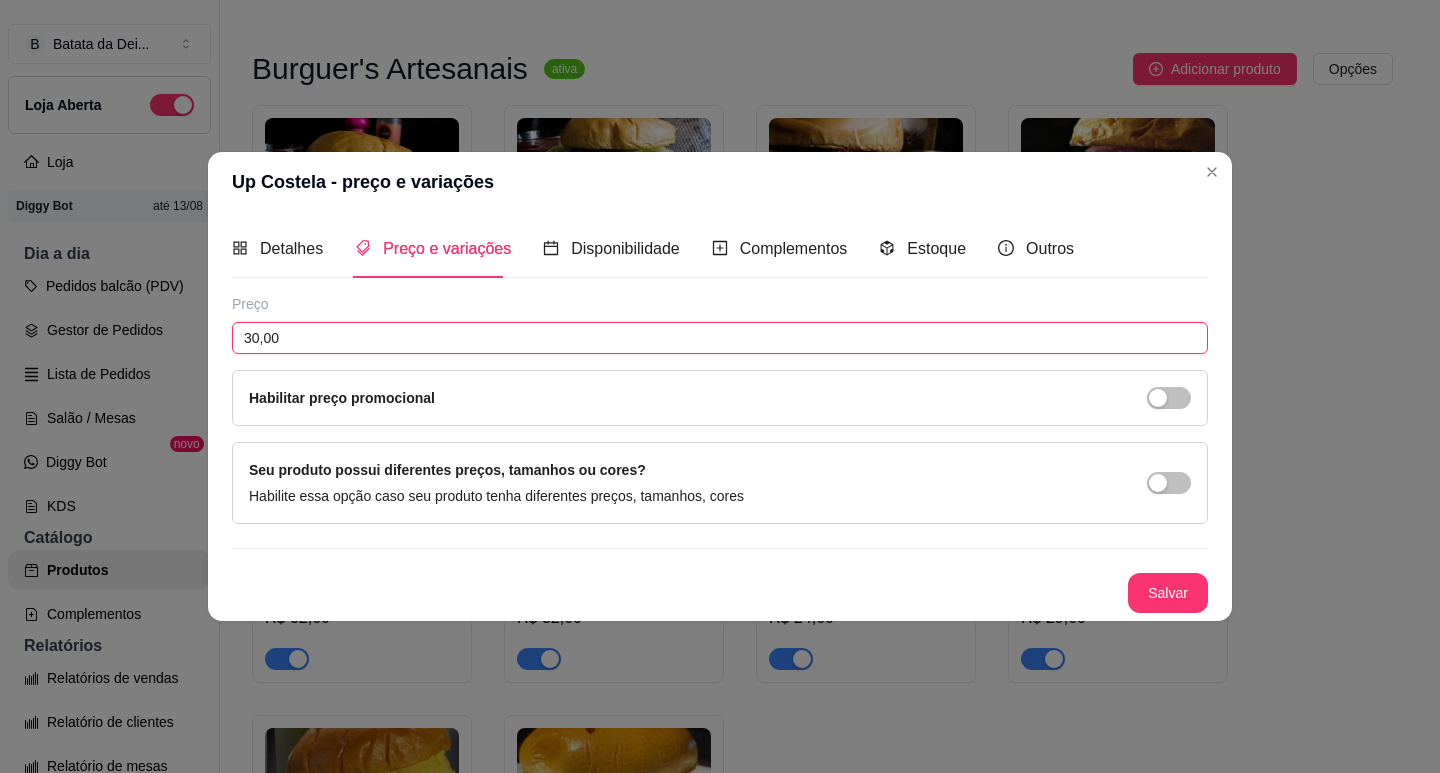 drag, startPoint x: 332, startPoint y: 334, endPoint x: 220, endPoint y: 334, distance: 112 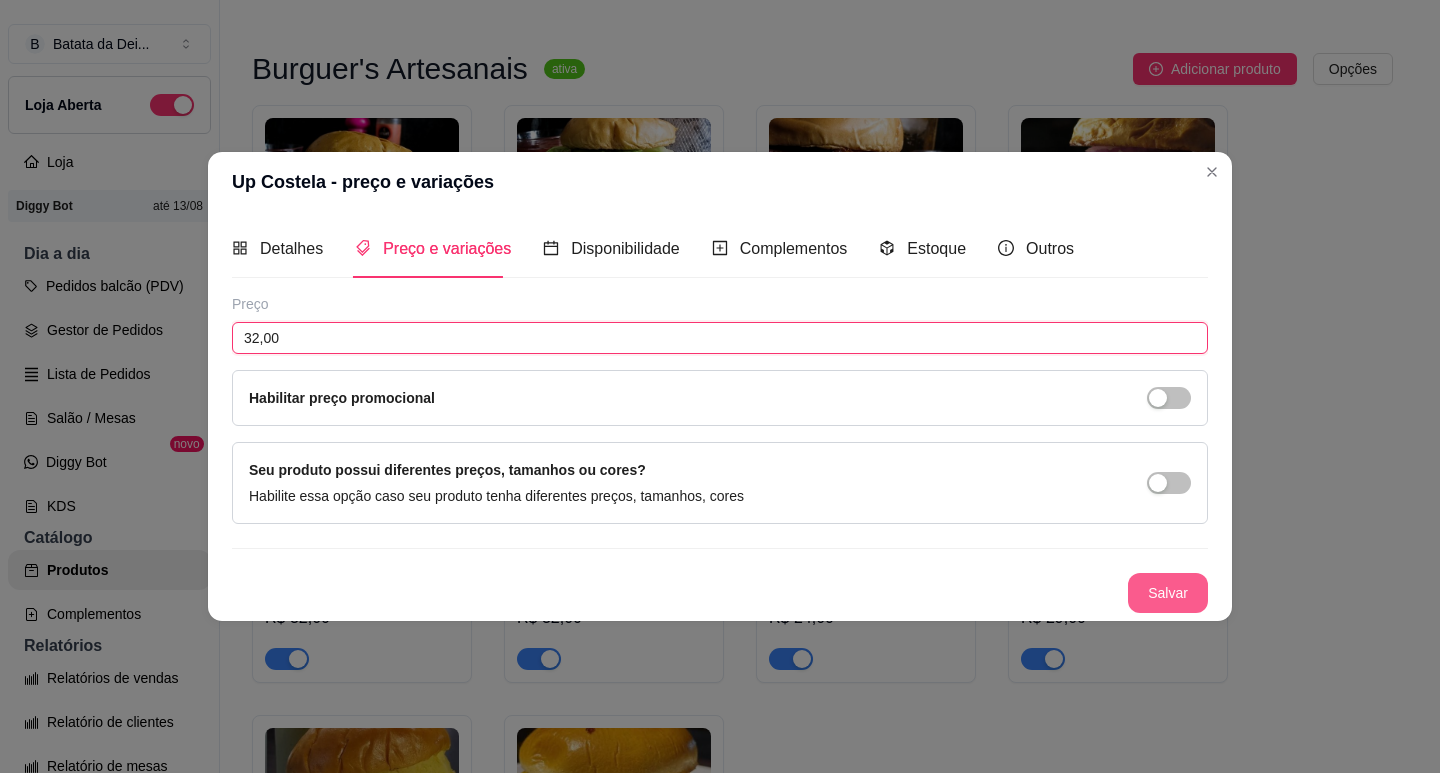 type on "32,00" 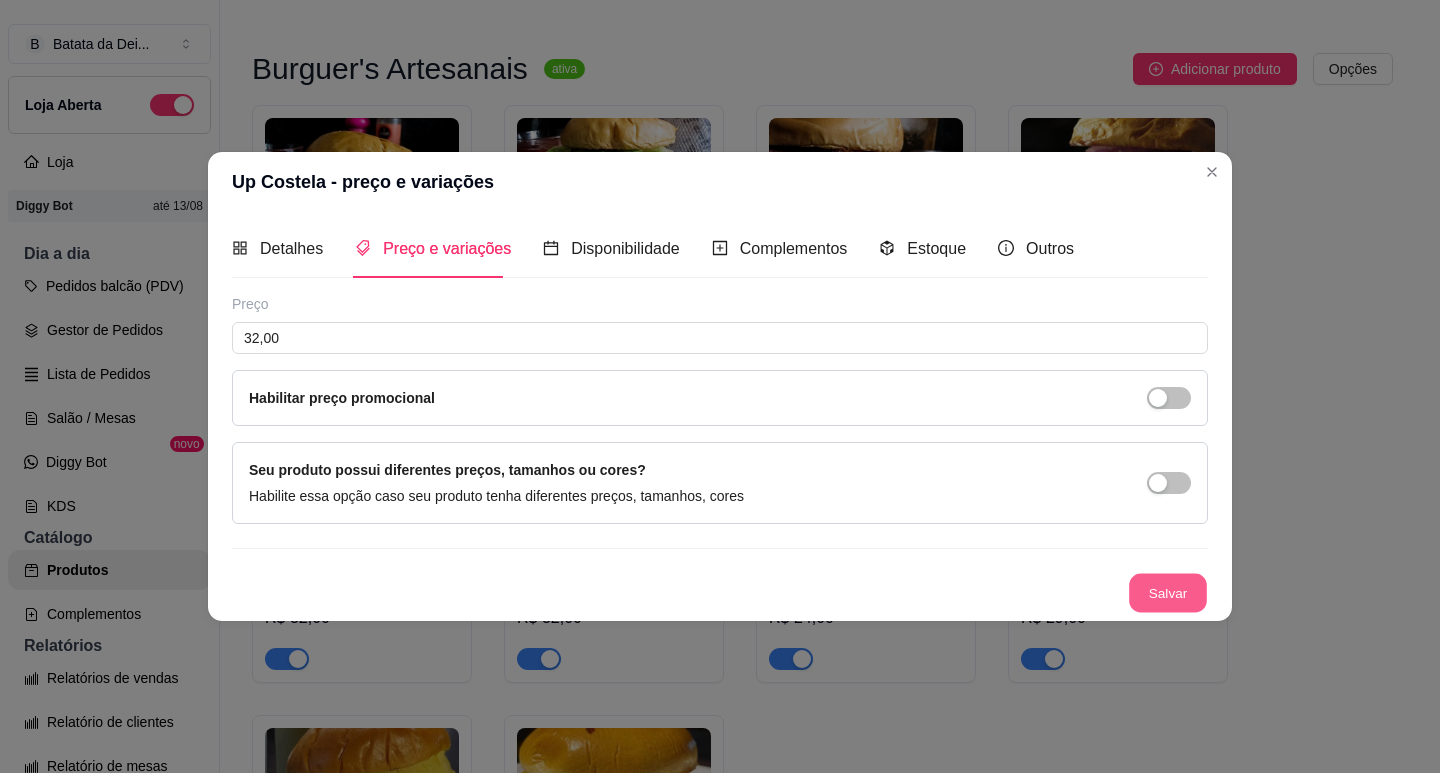 click on "Salvar" at bounding box center [1168, 592] 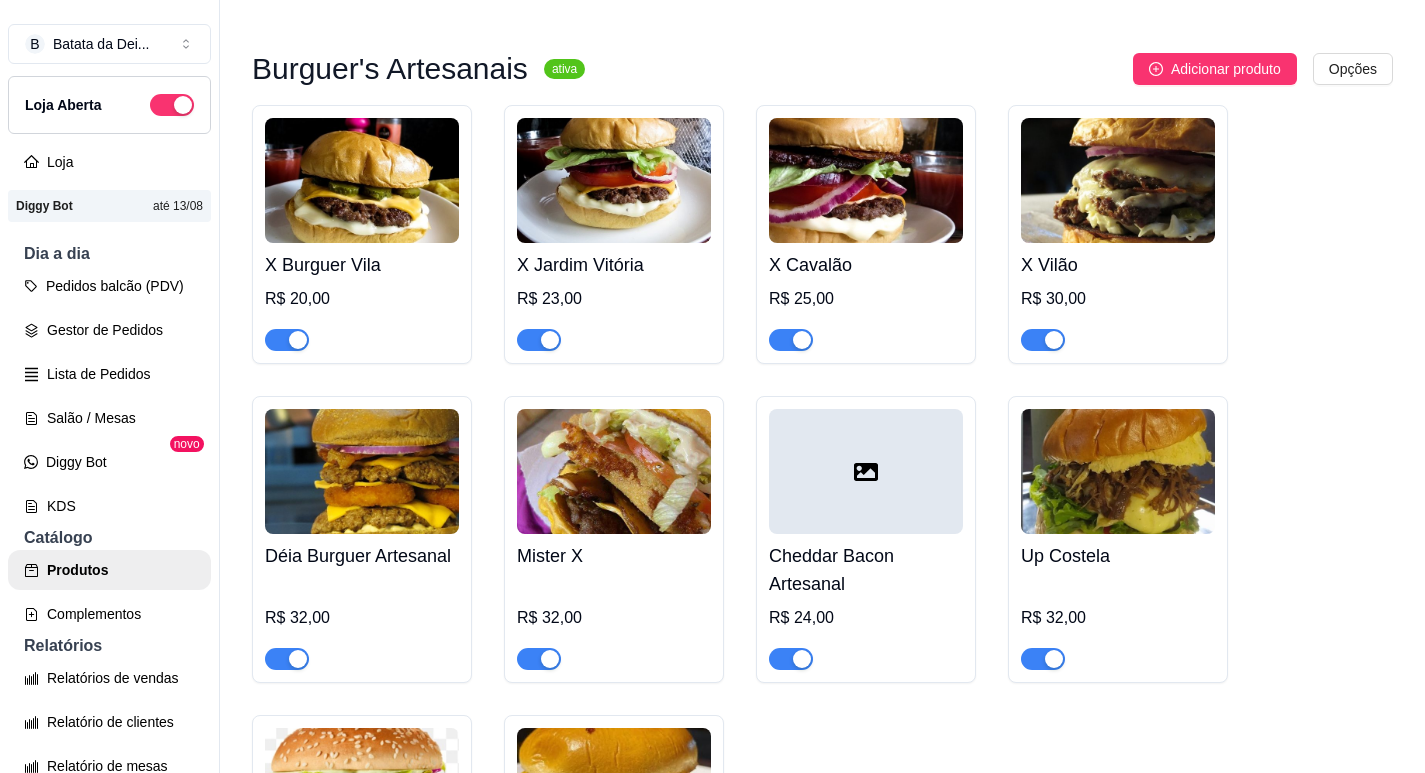 click at bounding box center [614, 471] 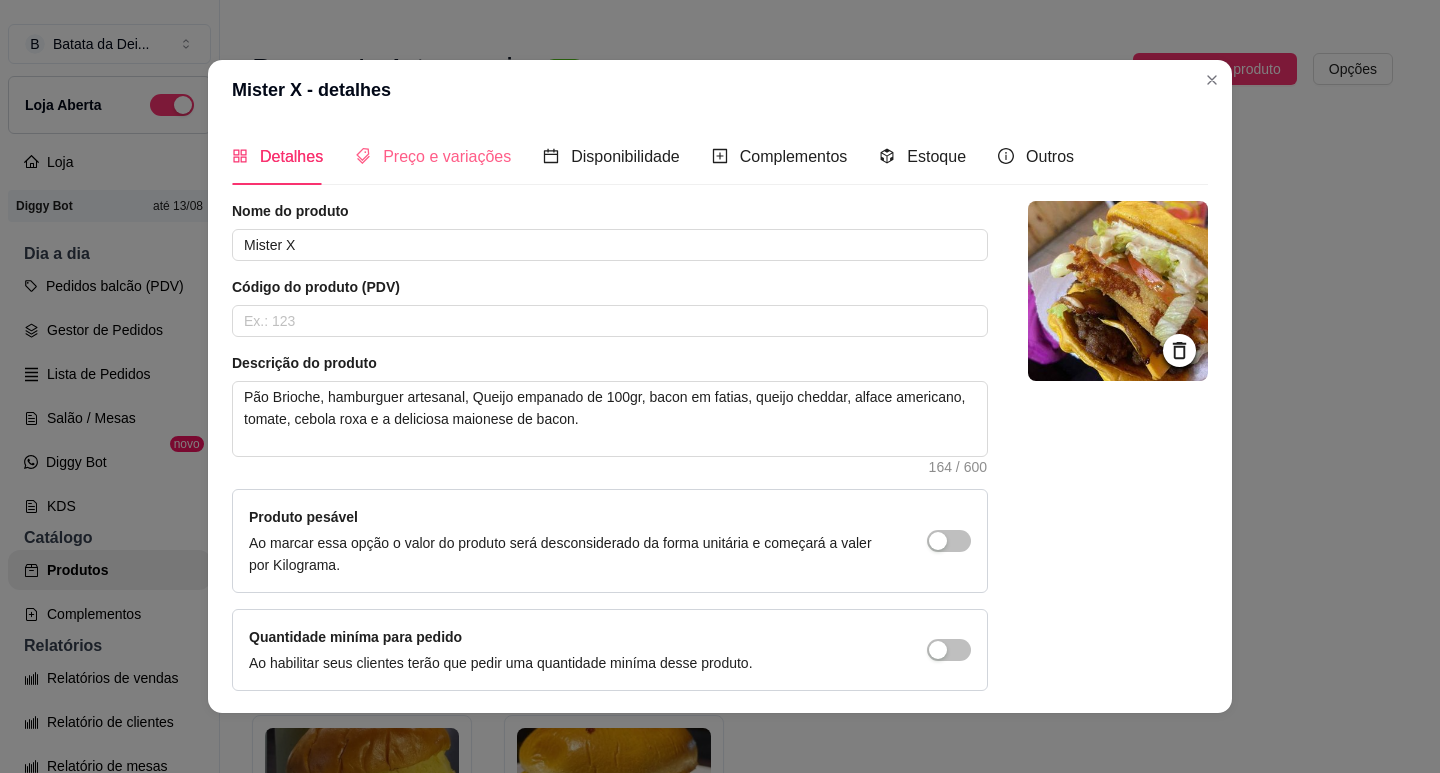 click on "Preço e variações" at bounding box center [433, 156] 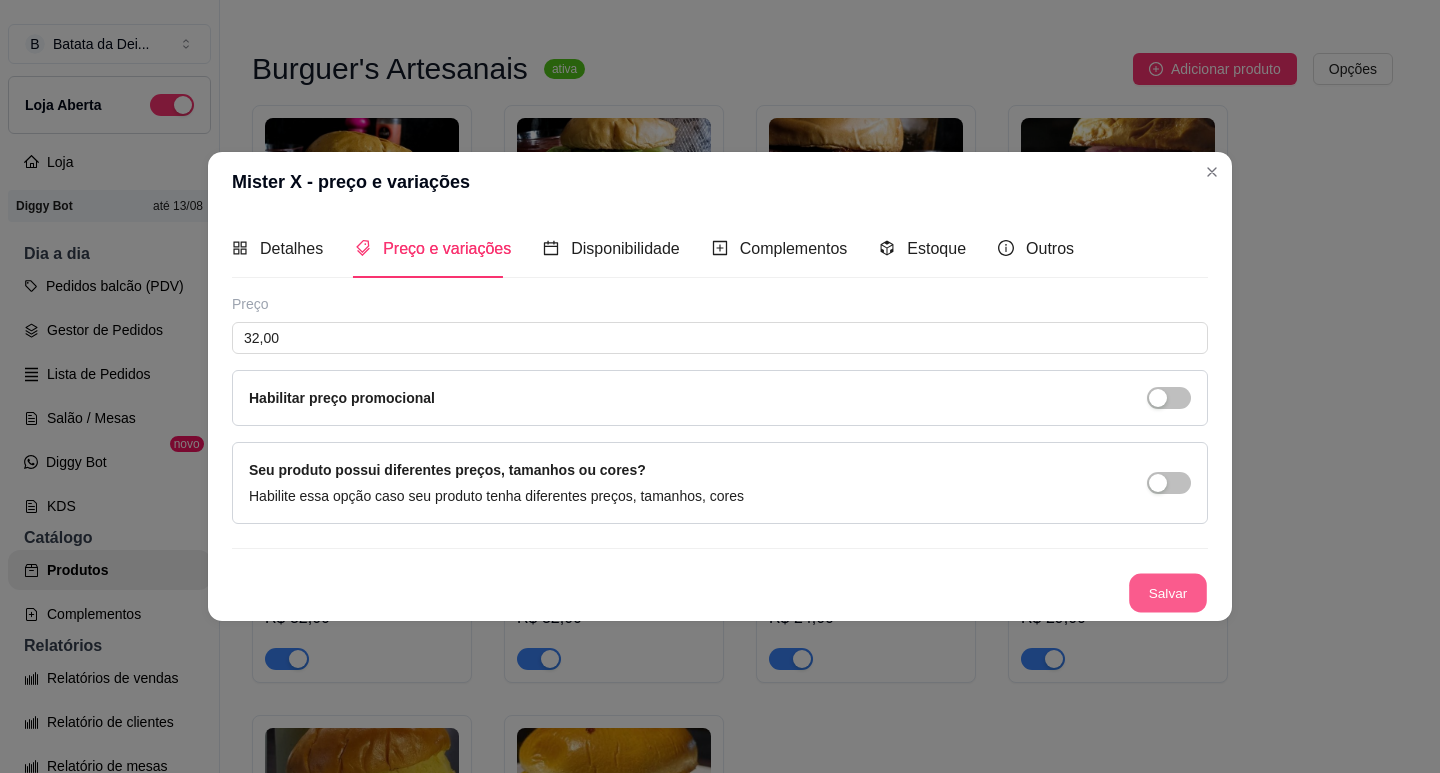 click on "Salvar" at bounding box center [1168, 592] 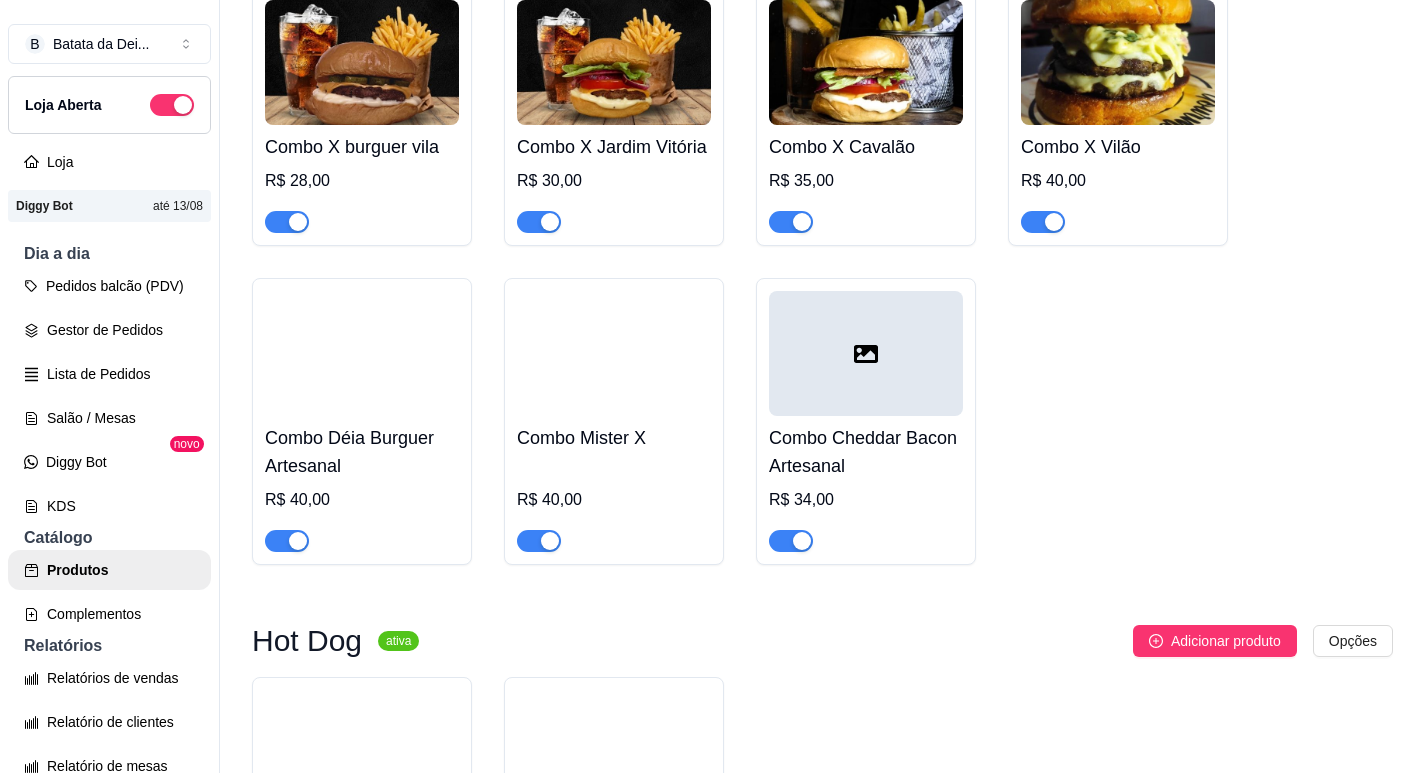 scroll, scrollTop: 2300, scrollLeft: 0, axis: vertical 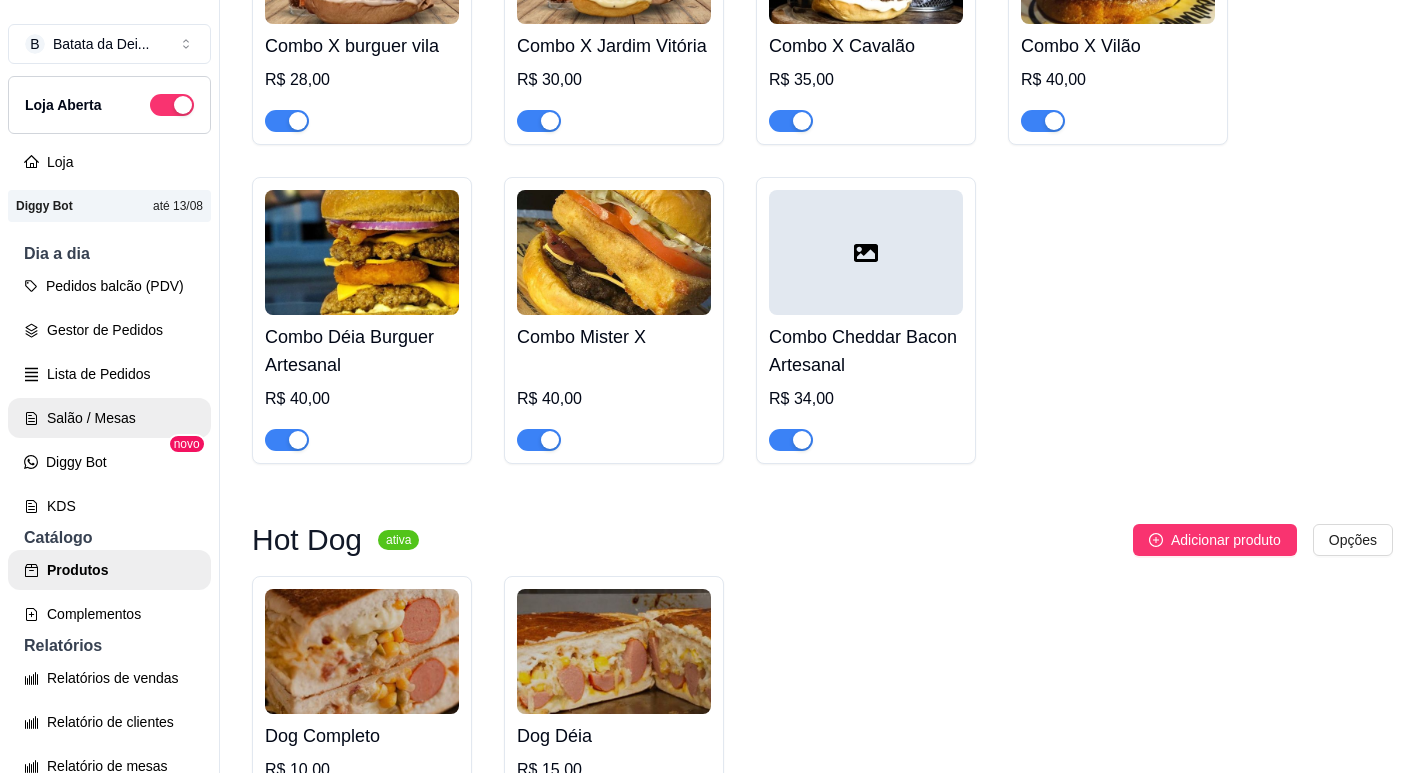 click on "Salão / Mesas" at bounding box center [109, 418] 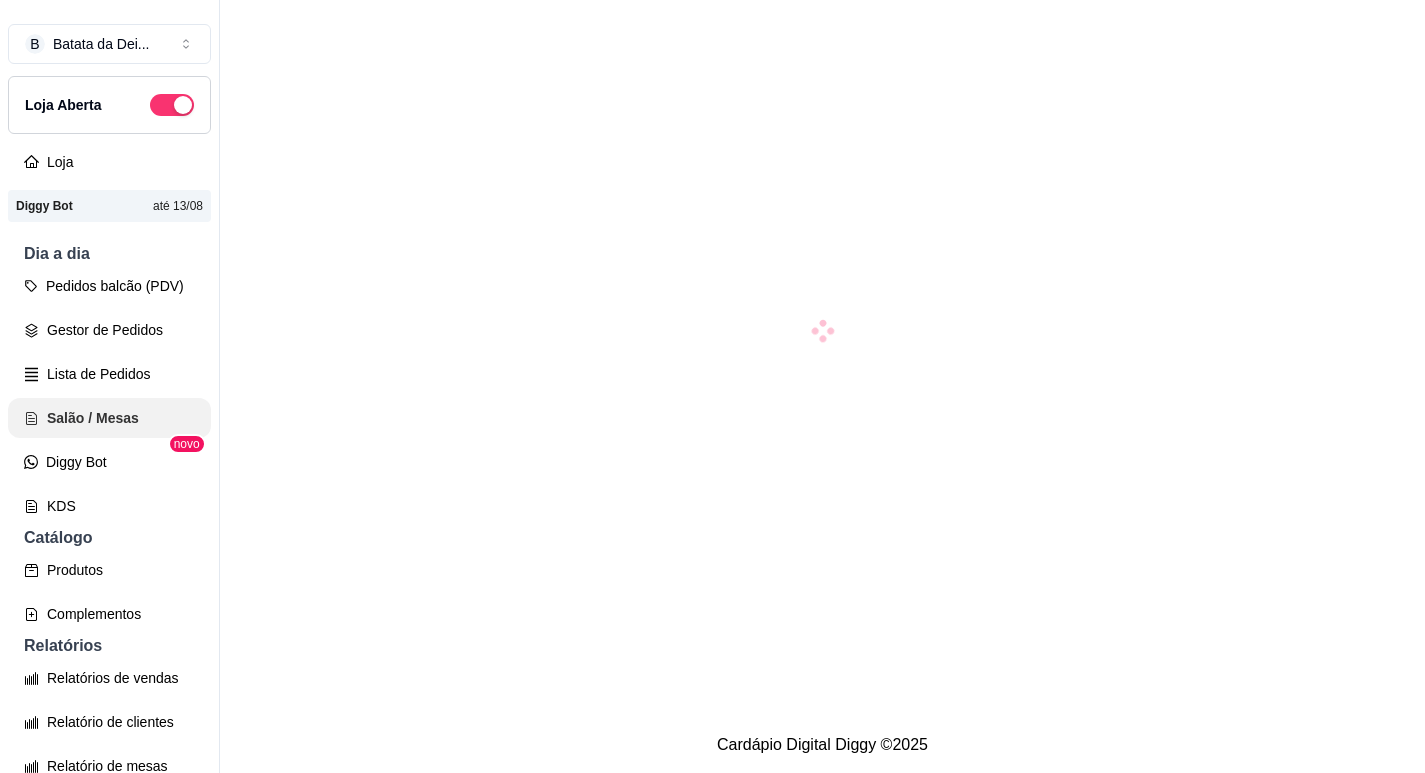 scroll, scrollTop: 0, scrollLeft: 0, axis: both 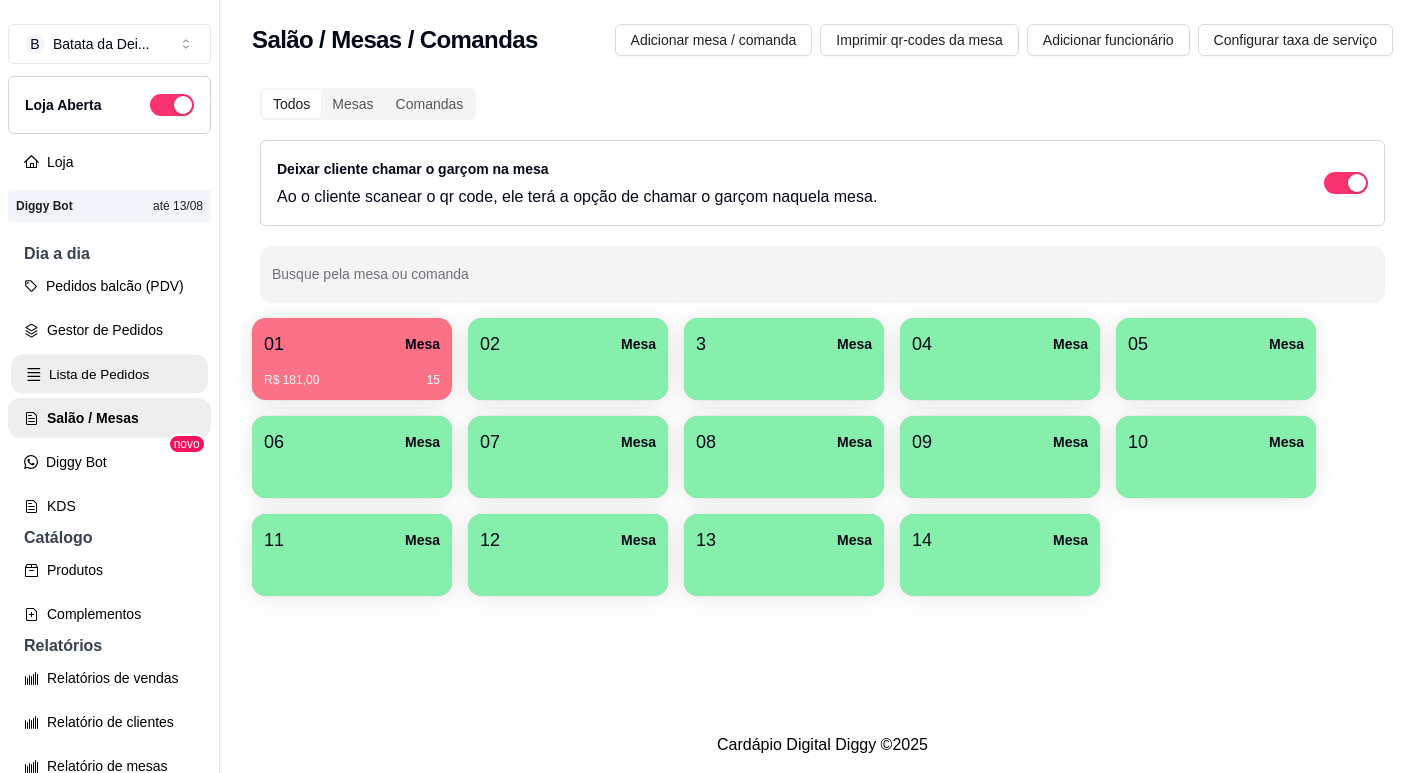click on "Lista de Pedidos" at bounding box center [109, 374] 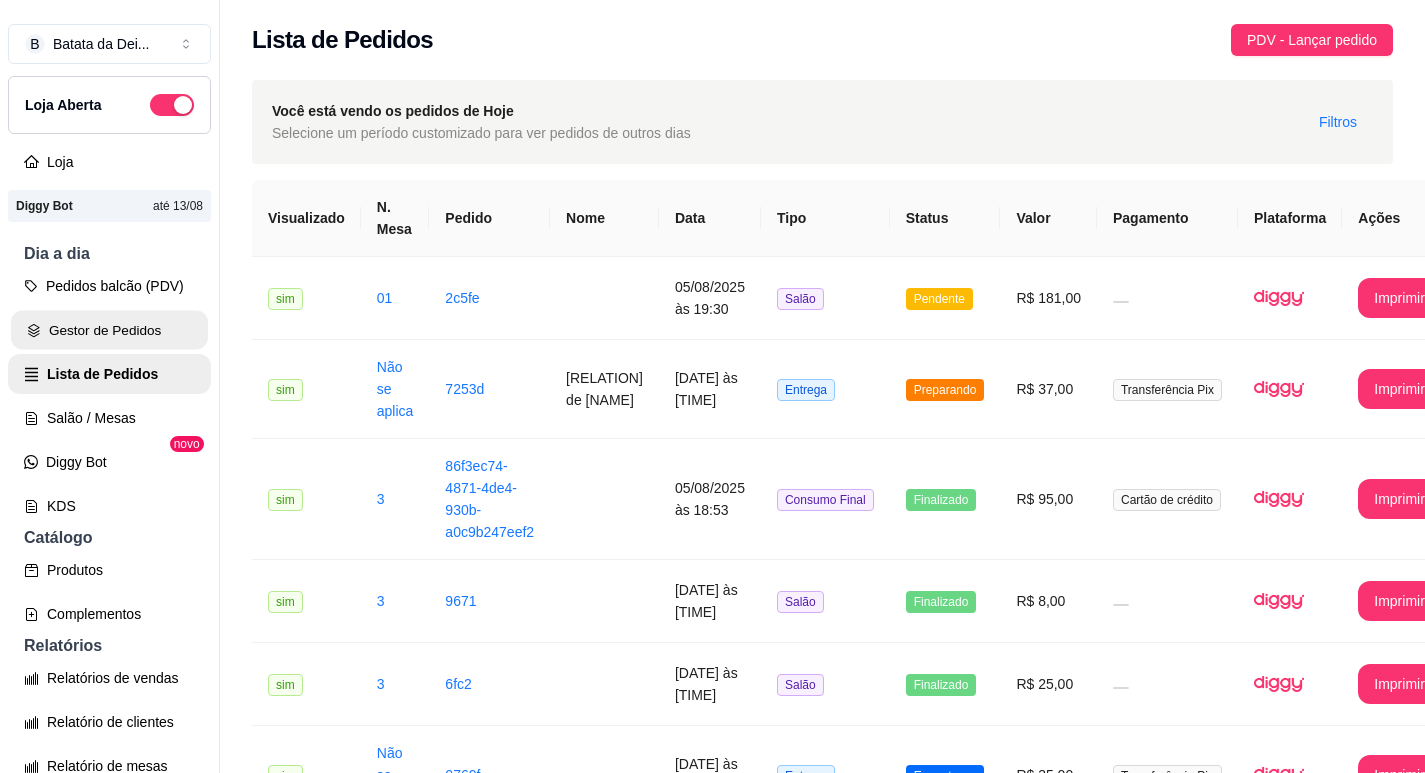click on "Gestor de Pedidos" at bounding box center [109, 330] 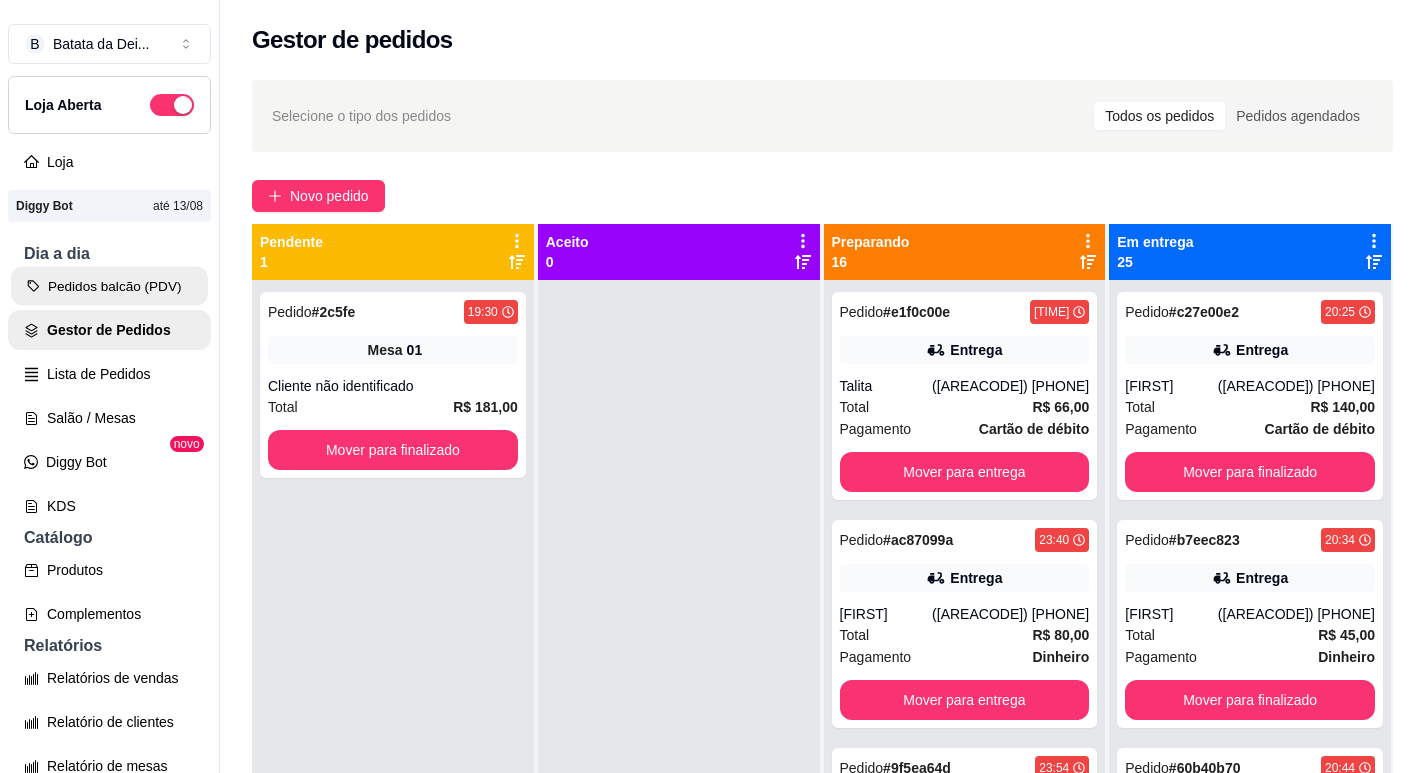 click on "Pedidos balcão (PDV)" at bounding box center (109, 286) 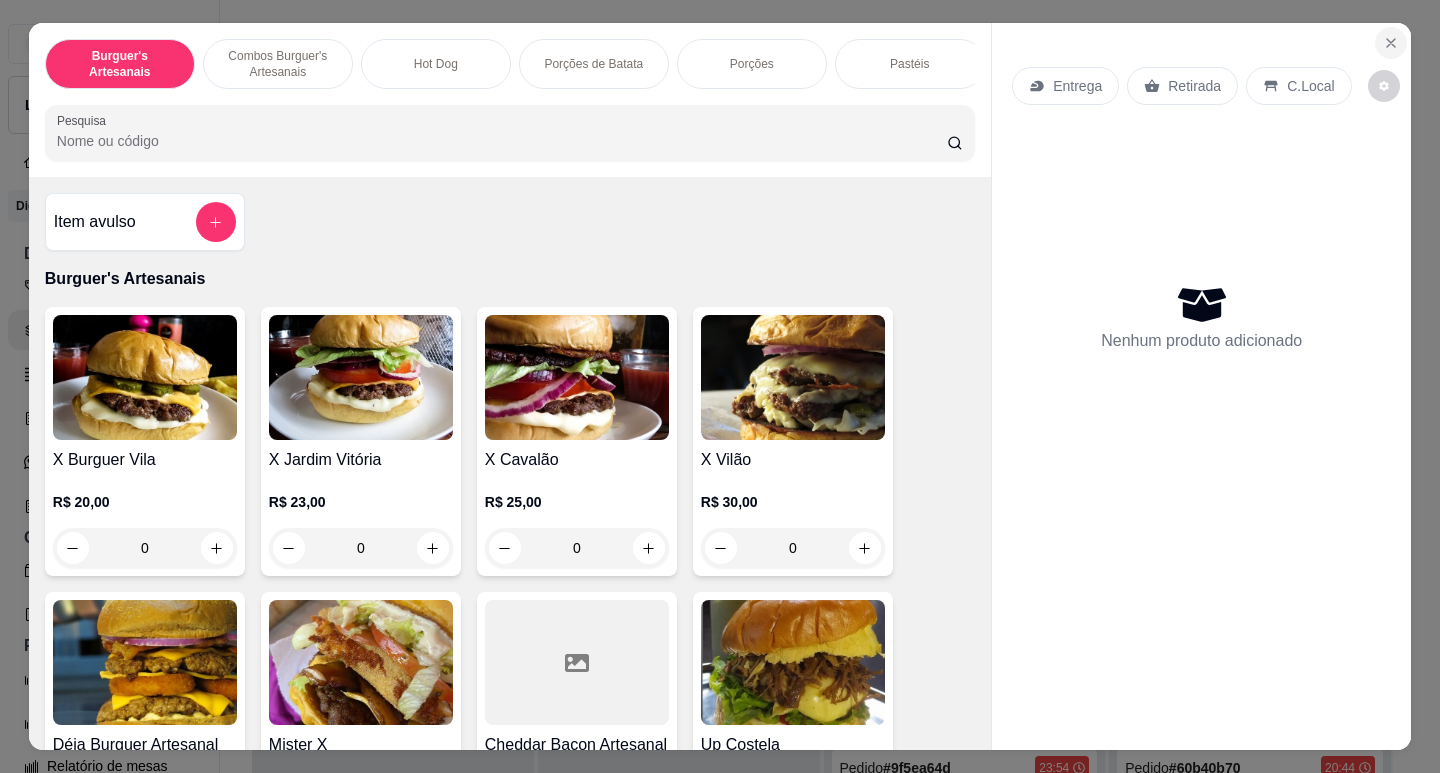 click 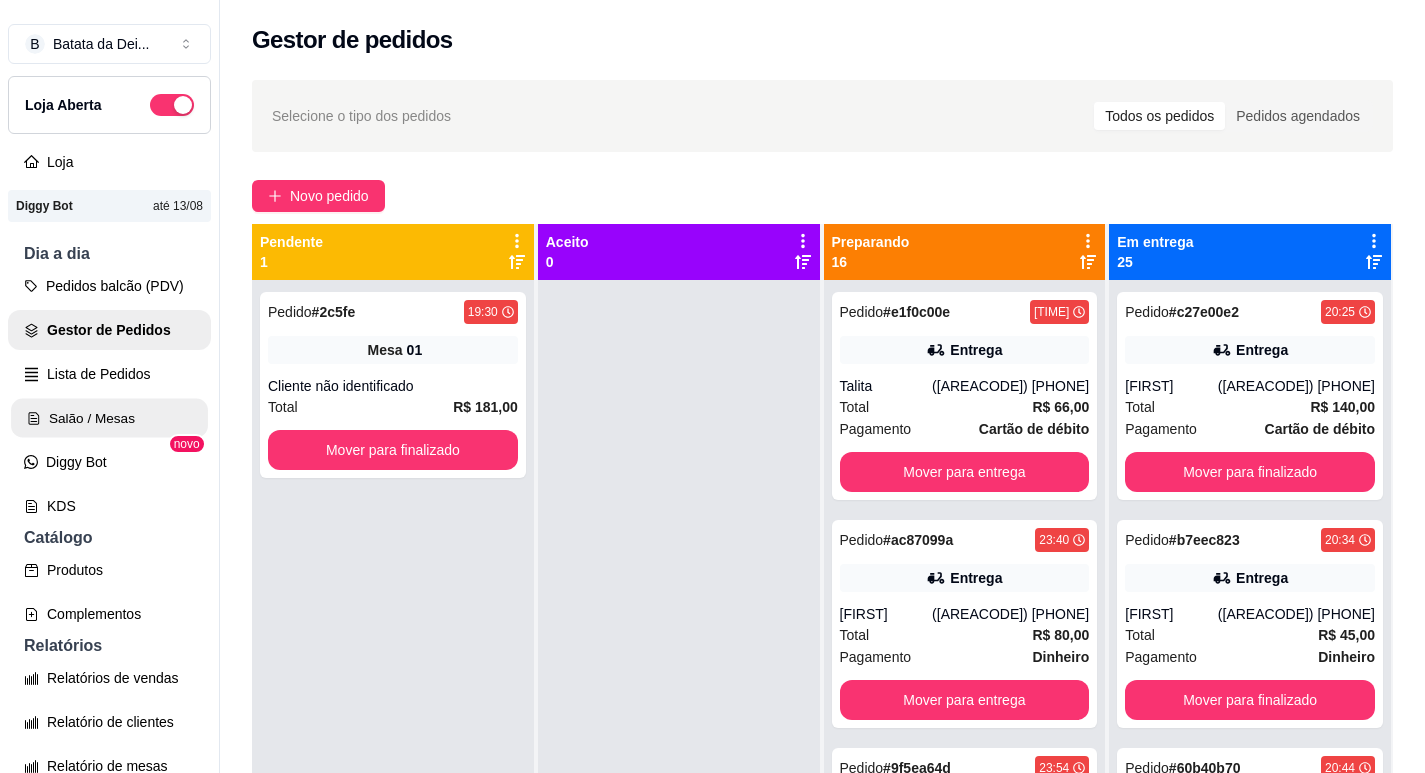 click on "Salão / Mesas" at bounding box center (109, 418) 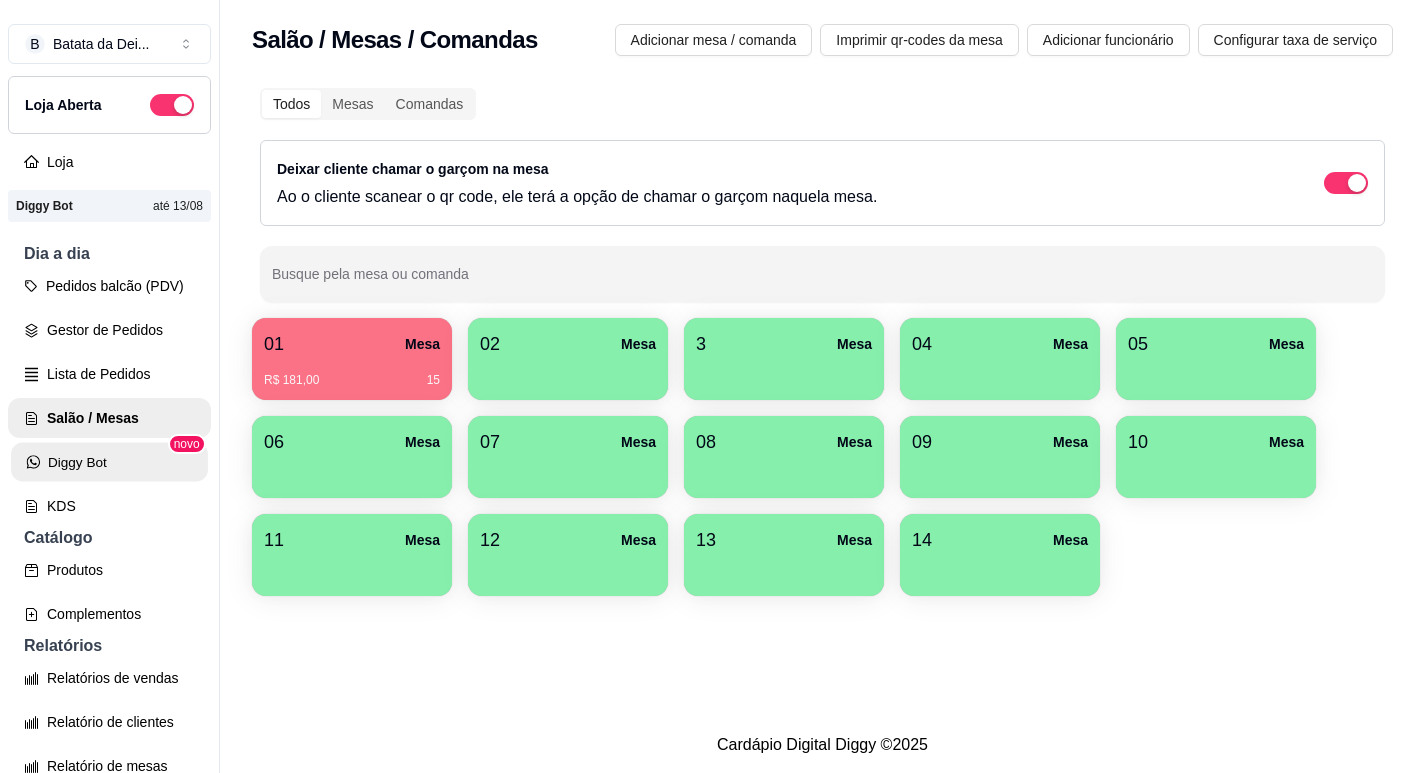 click on "Diggy Bot" at bounding box center (109, 462) 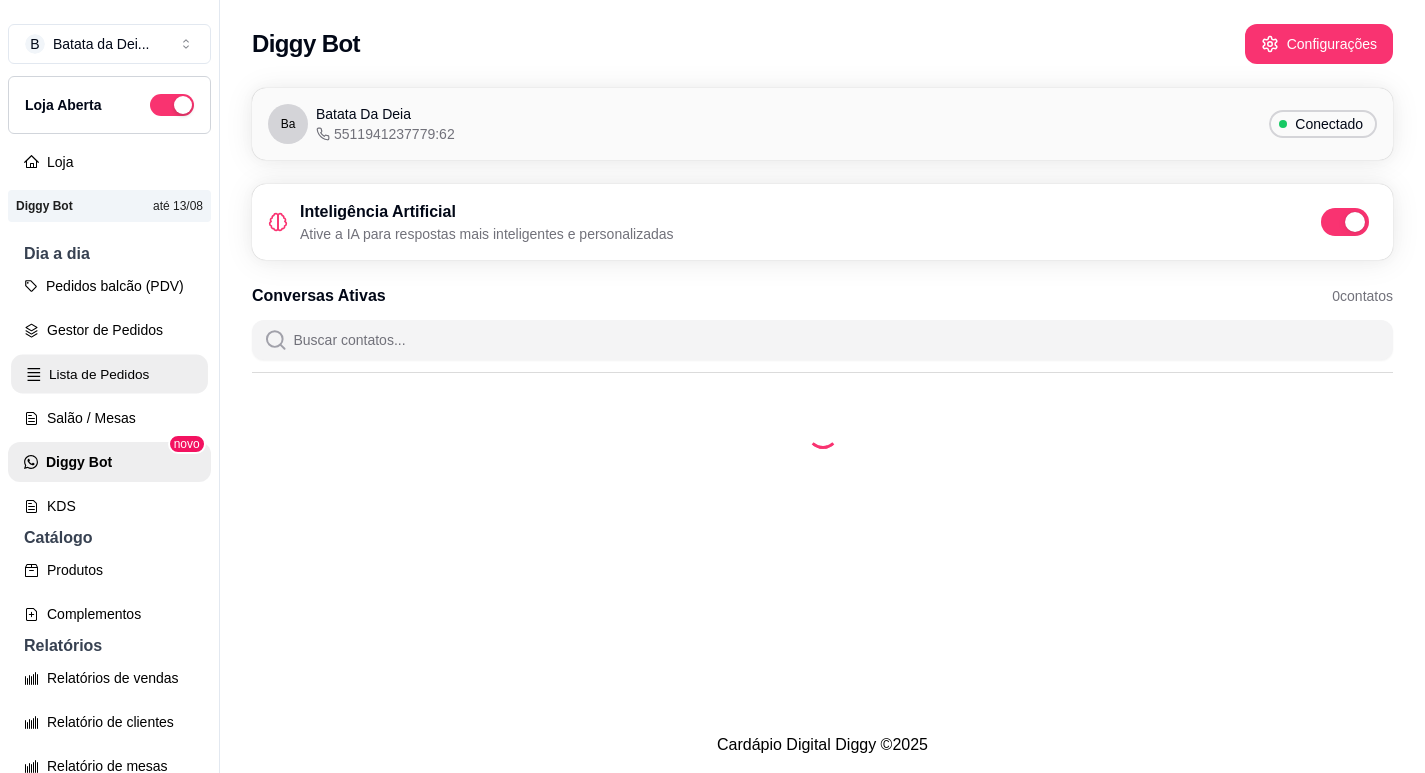 click on "Lista de Pedidos" at bounding box center (109, 374) 